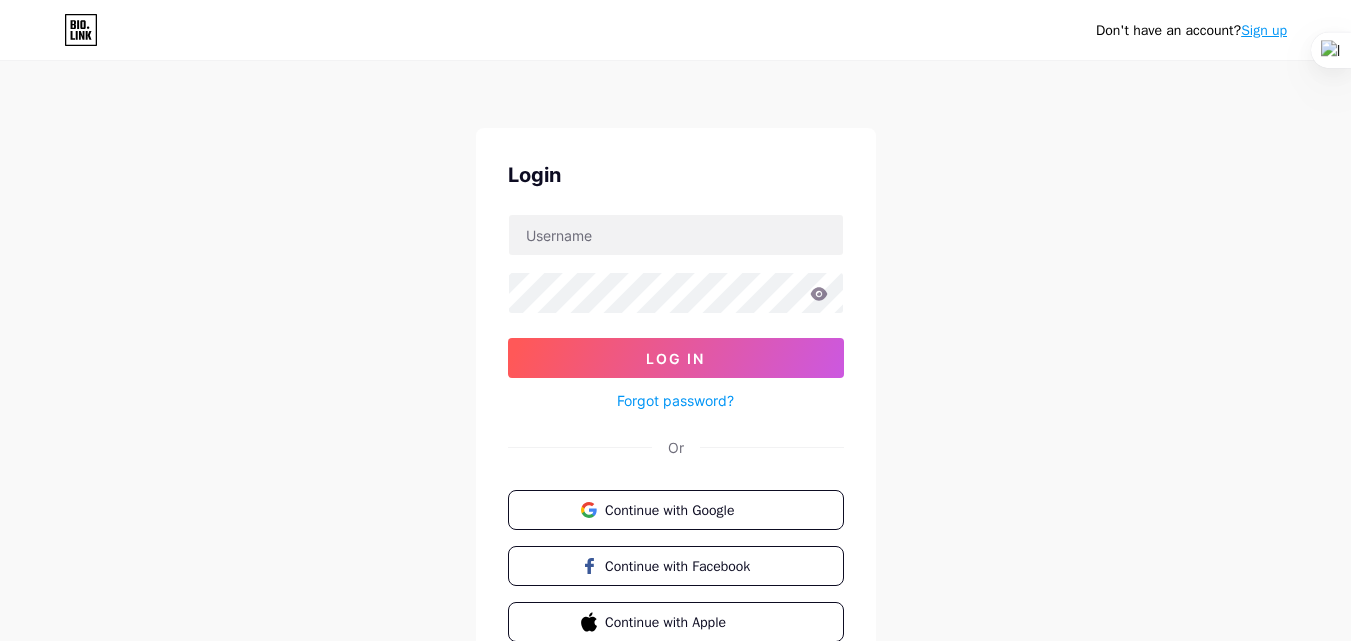 scroll, scrollTop: 0, scrollLeft: 0, axis: both 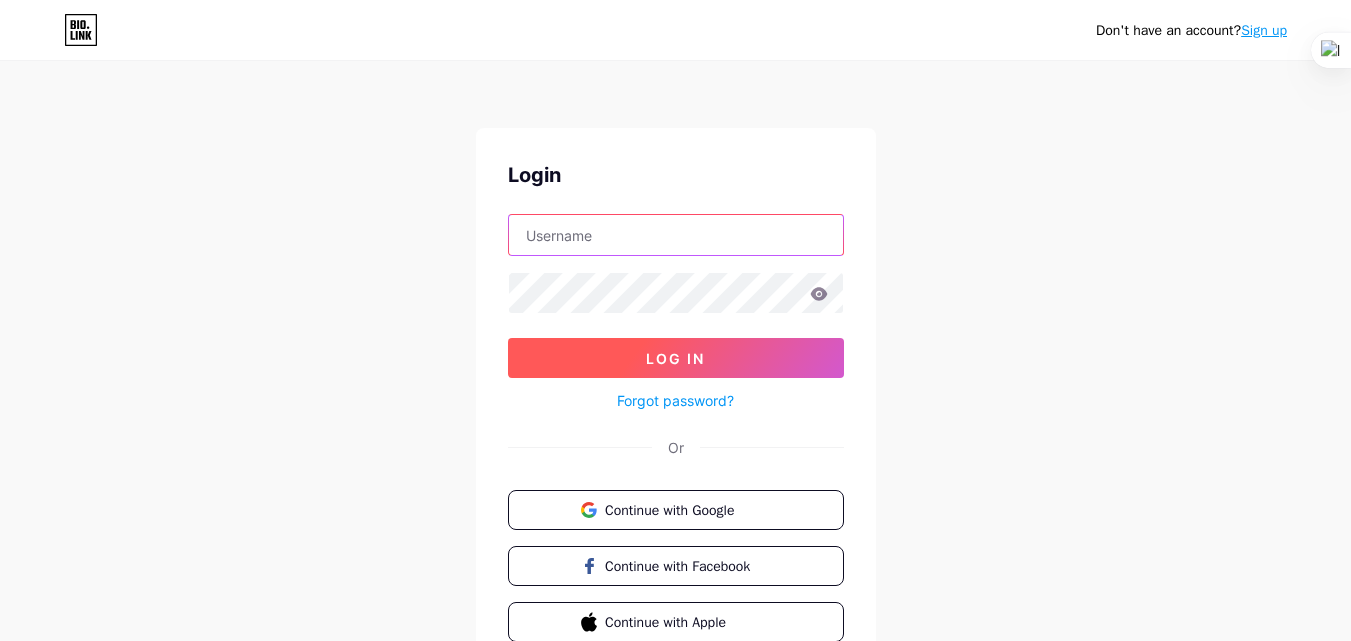 type on "srnoxstreaming@[EMAIL]" 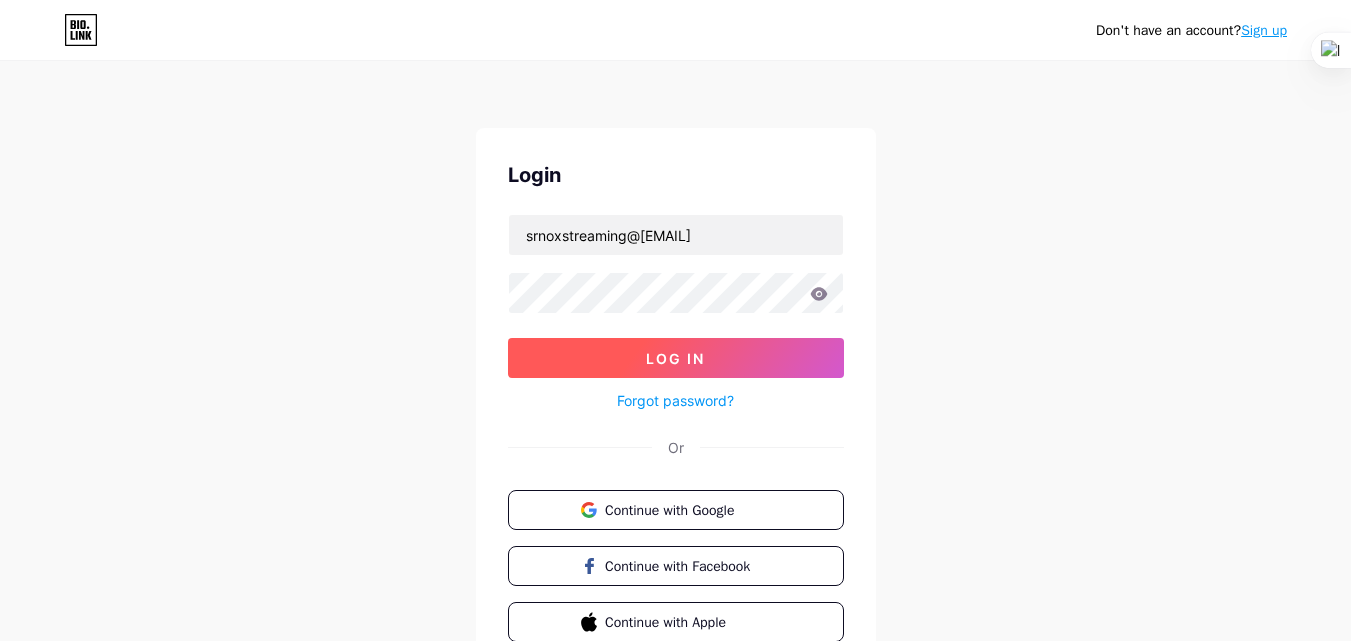 click on "Log In" at bounding box center [676, 358] 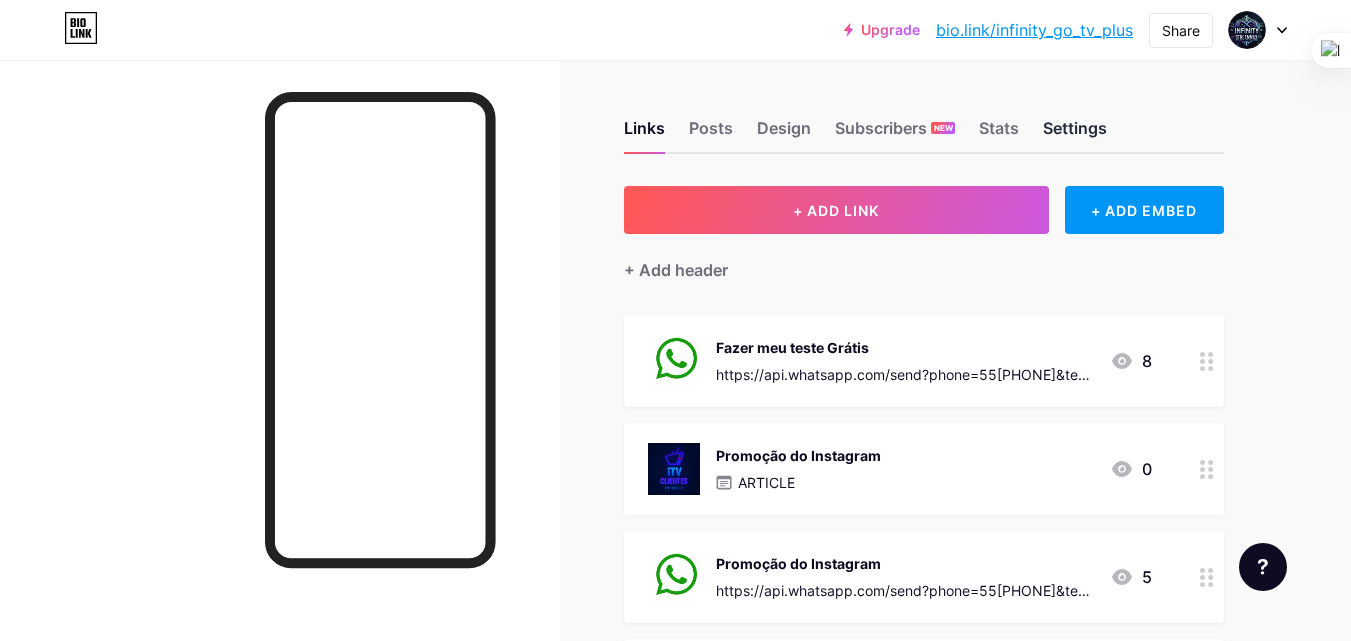 click on "Settings" at bounding box center (1075, 134) 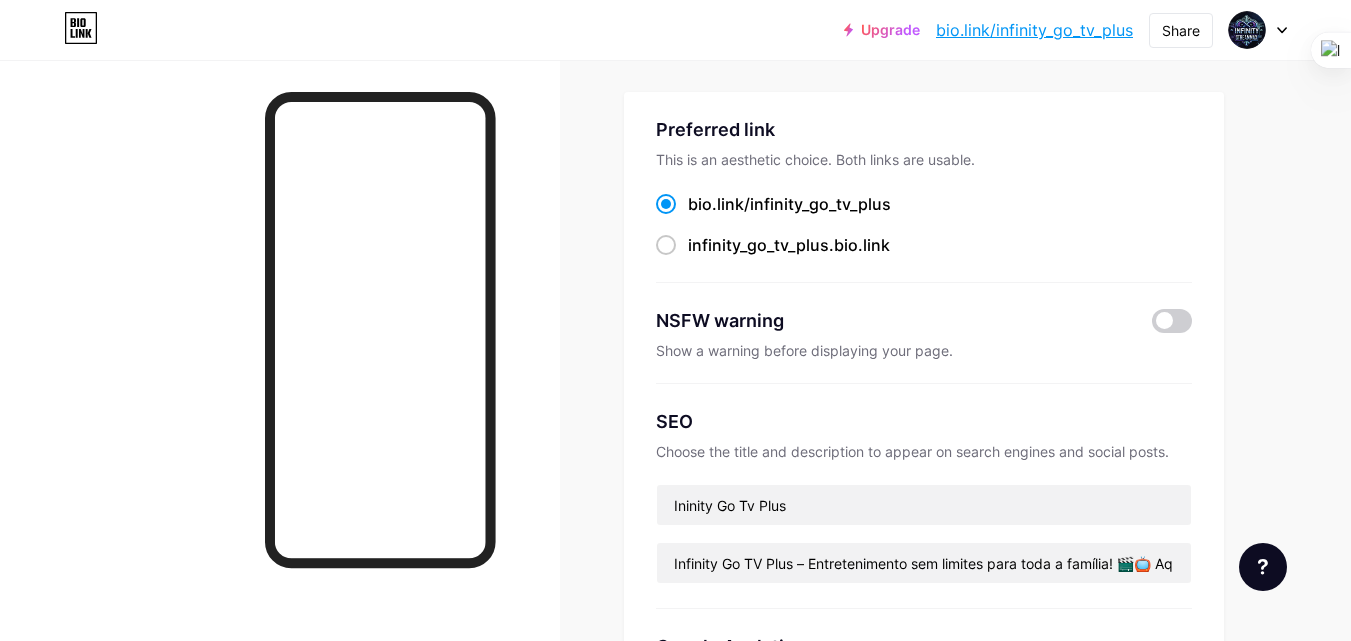 scroll, scrollTop: 400, scrollLeft: 0, axis: vertical 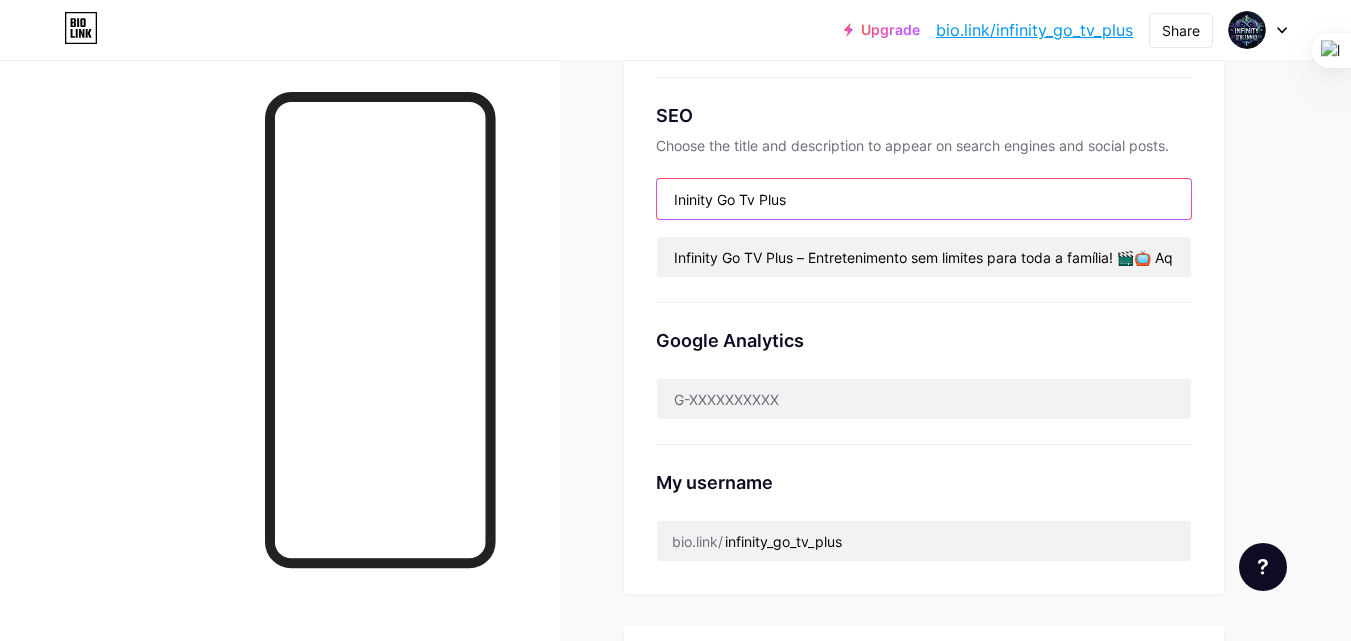 click on "Ininity Go Tv Plus" at bounding box center (924, 199) 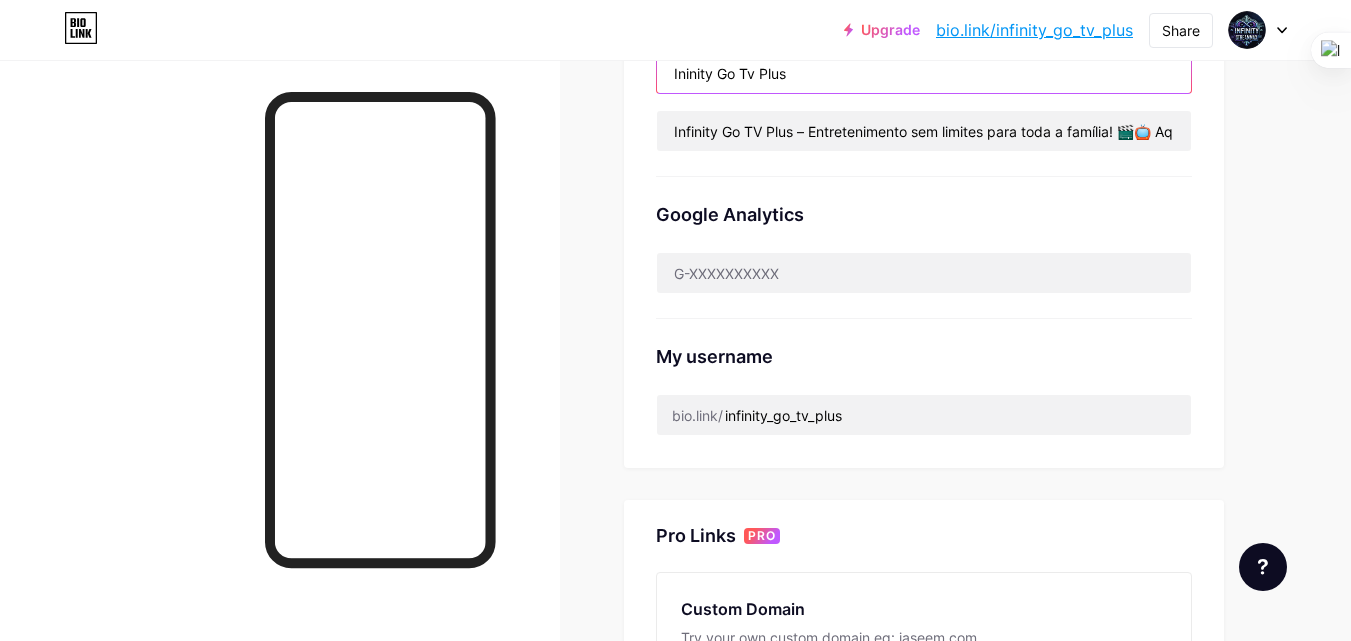 scroll, scrollTop: 500, scrollLeft: 0, axis: vertical 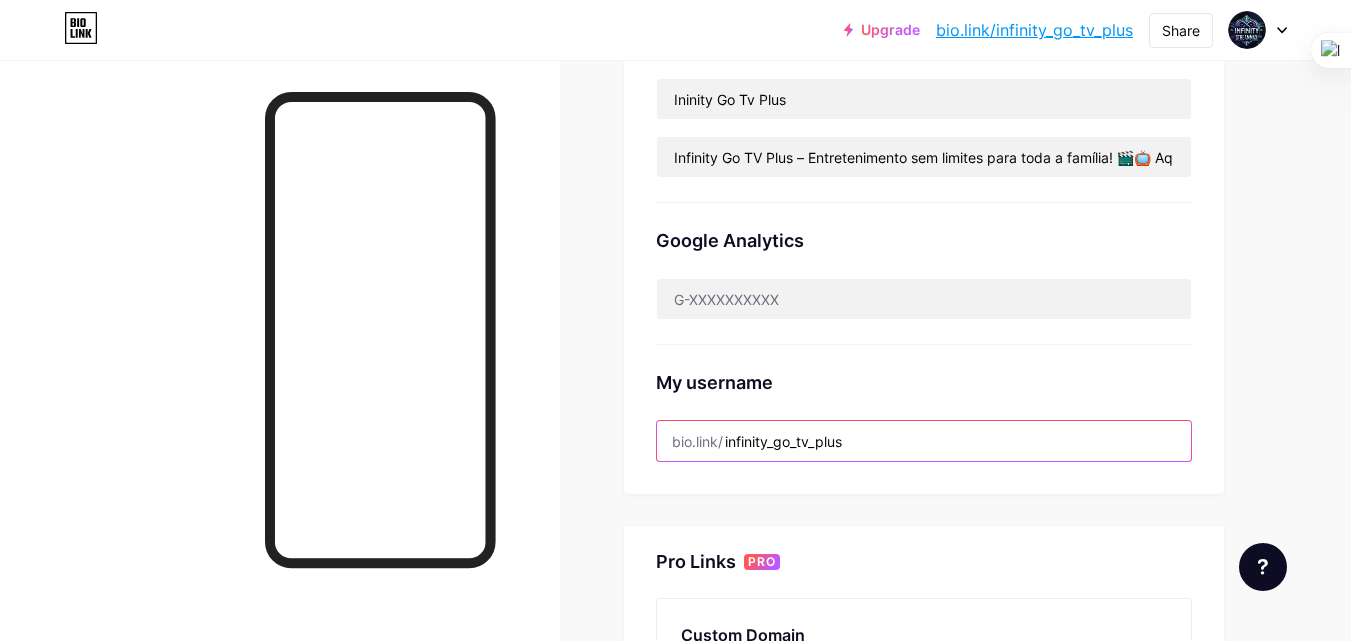 click on "infinity_go_tv_plus" at bounding box center [924, 441] 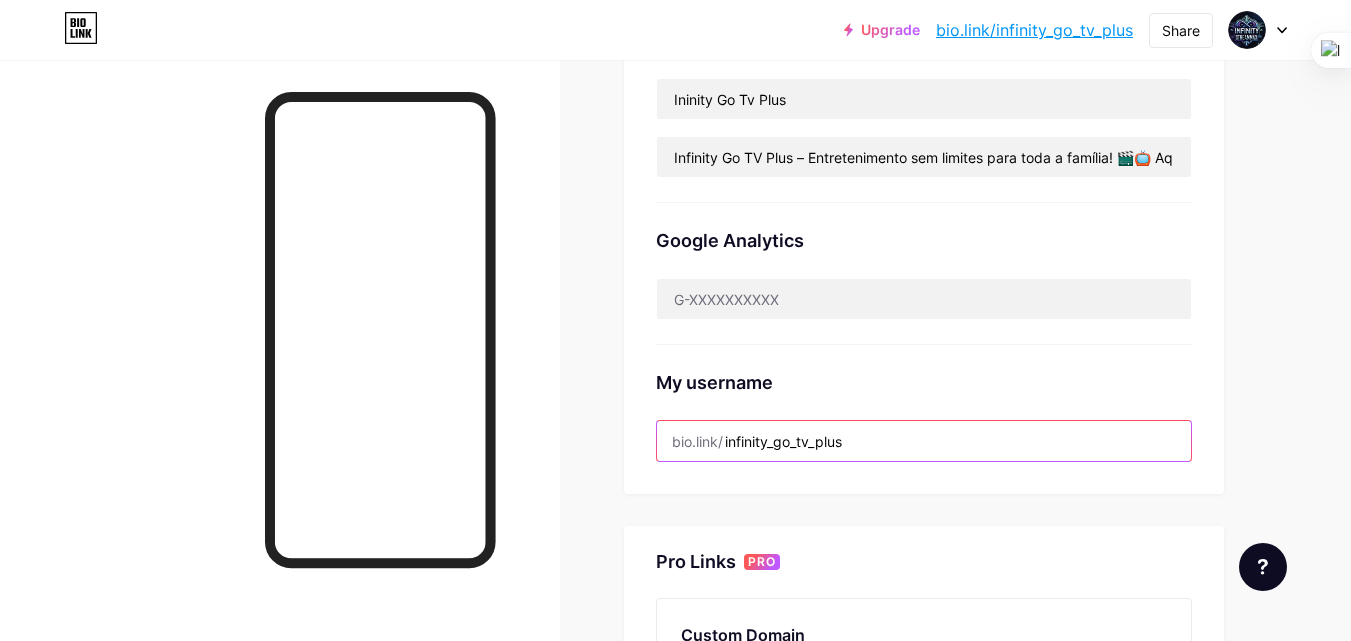 drag, startPoint x: 793, startPoint y: 442, endPoint x: 770, endPoint y: 442, distance: 23 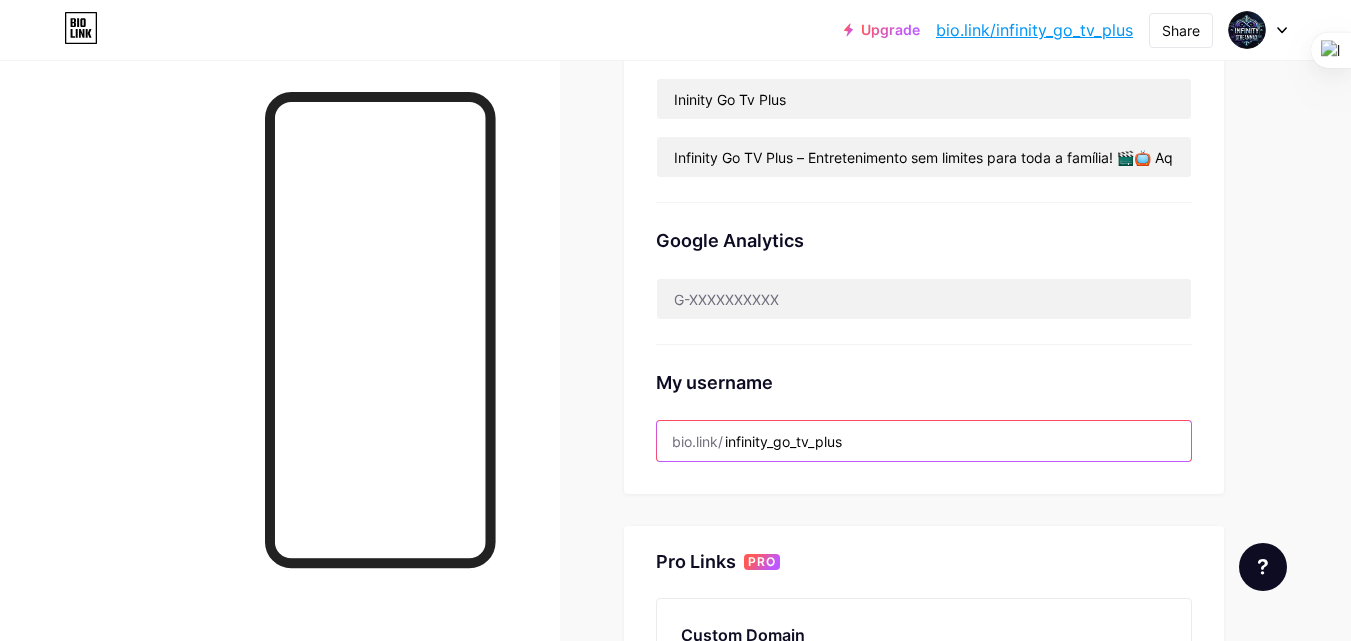 click on "infinity_go_tv_plus" at bounding box center (924, 441) 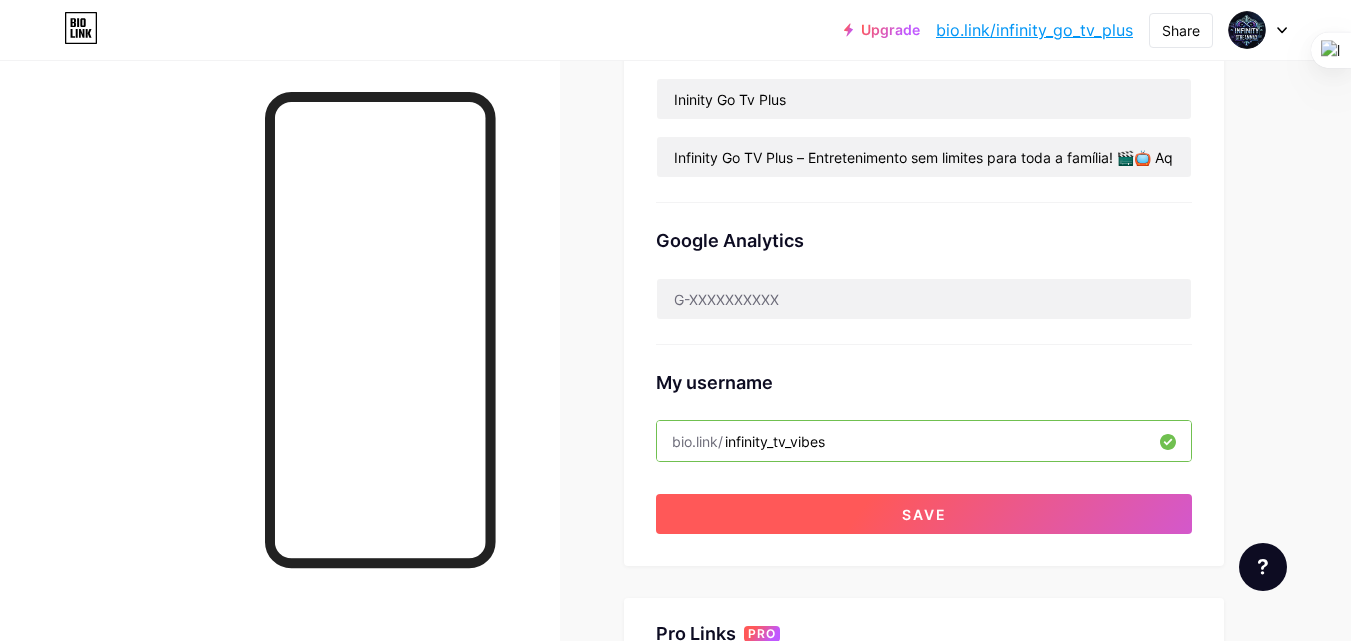 type on "infinity_tv_vibes" 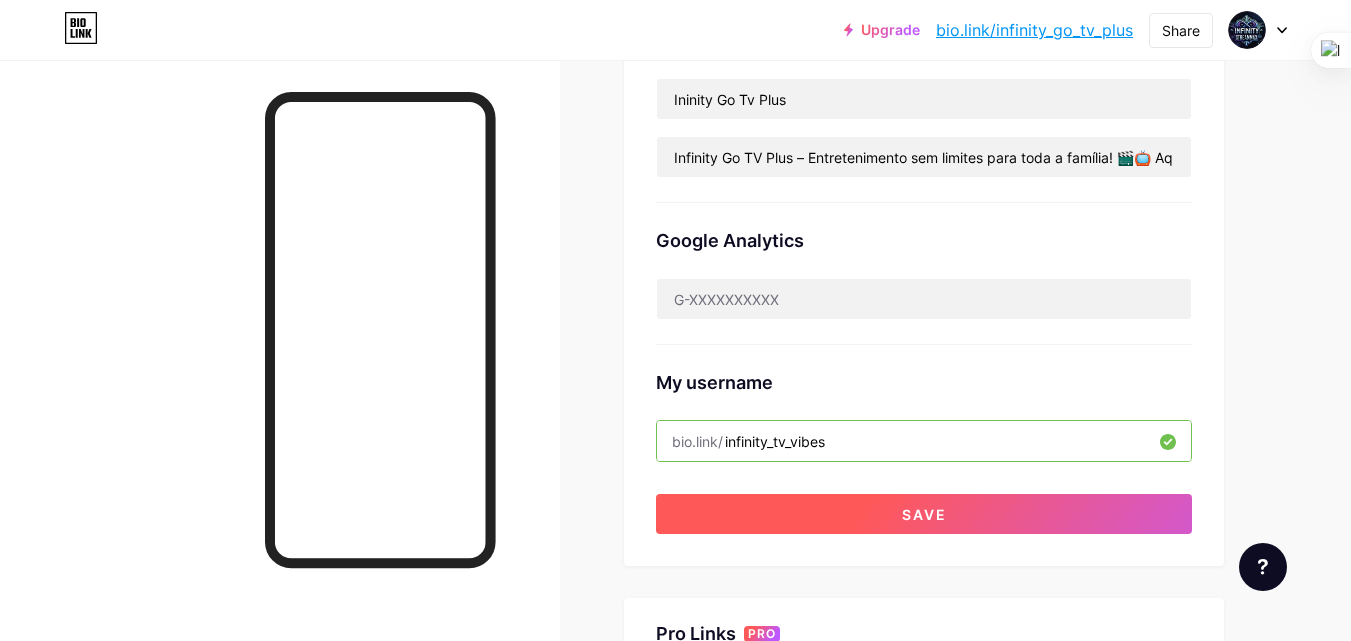 click on "Save" at bounding box center [924, 514] 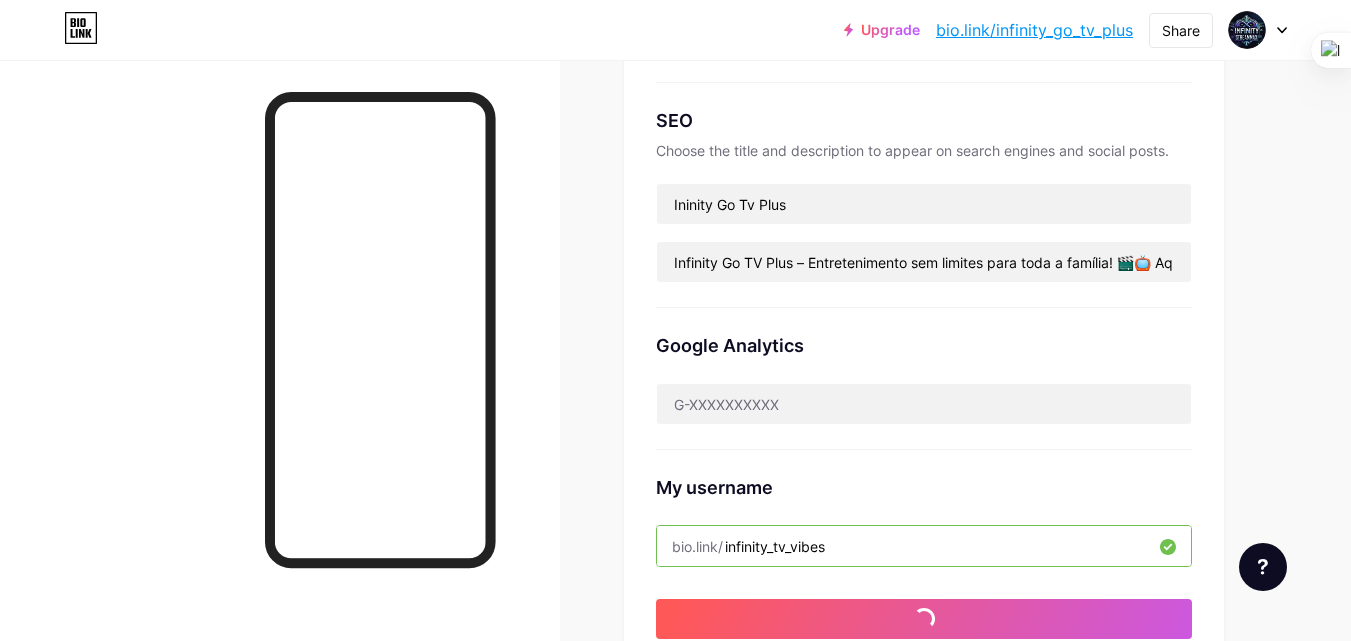 scroll, scrollTop: 300, scrollLeft: 0, axis: vertical 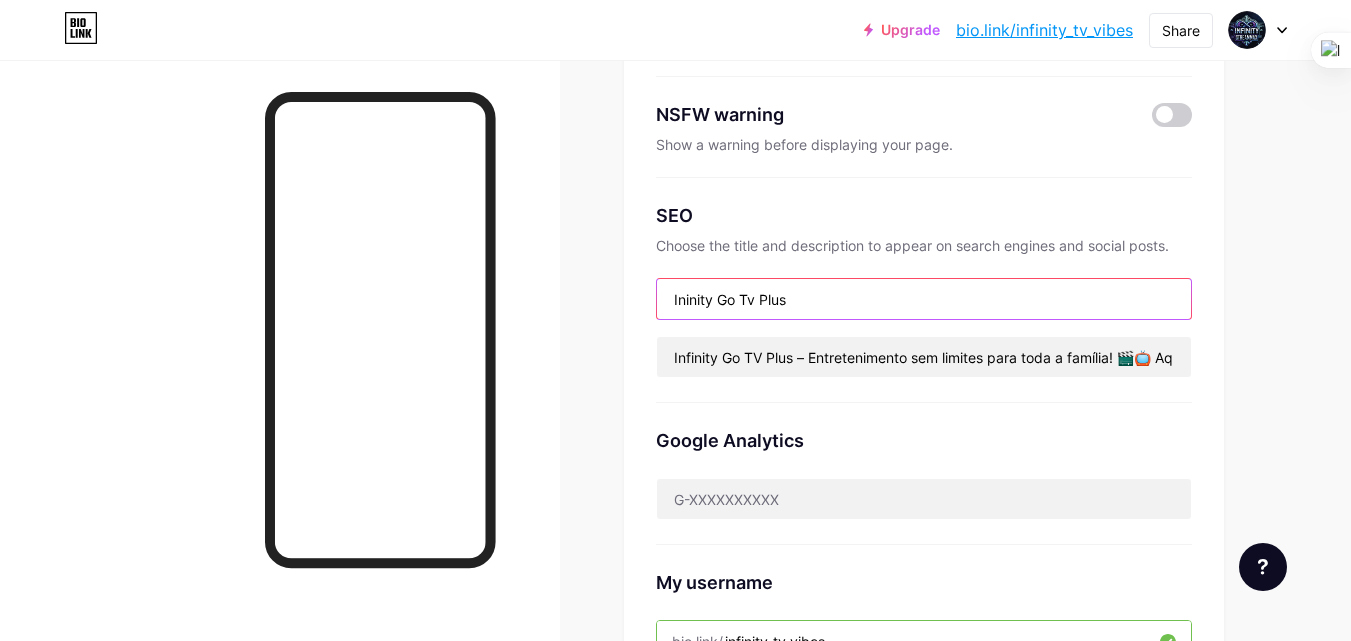 drag, startPoint x: 835, startPoint y: 308, endPoint x: 647, endPoint y: 306, distance: 188.01064 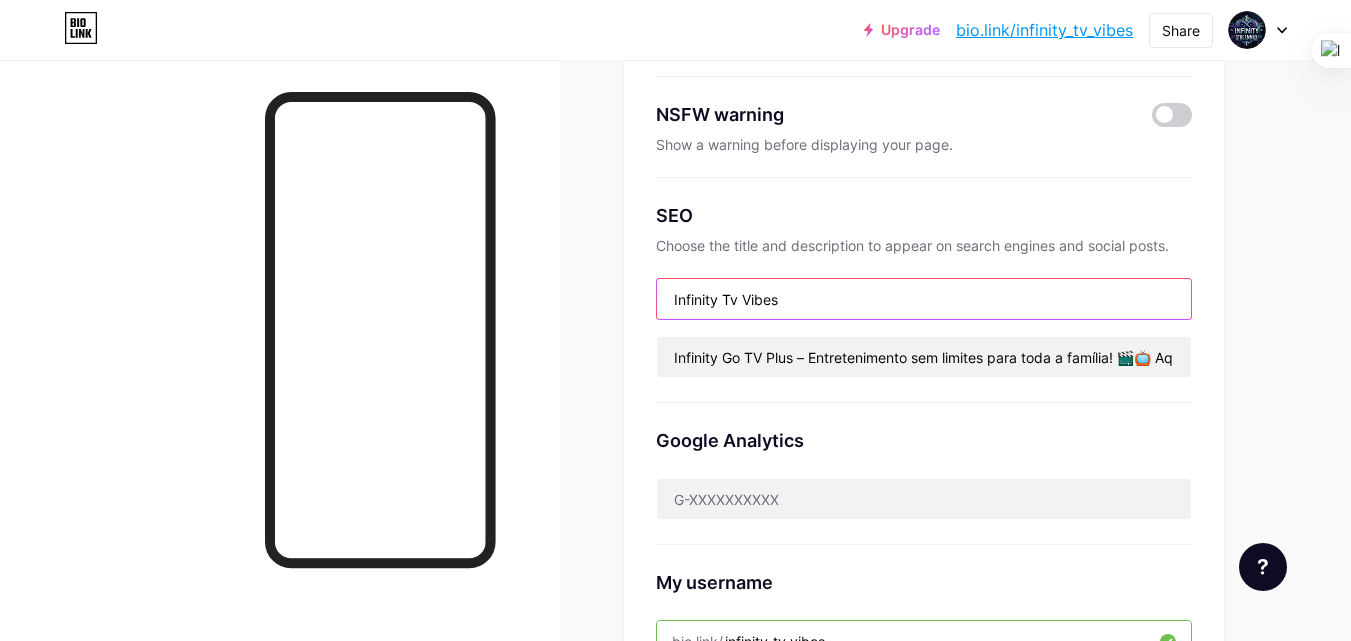 click on "Infinity Tv Vibes" at bounding box center (924, 299) 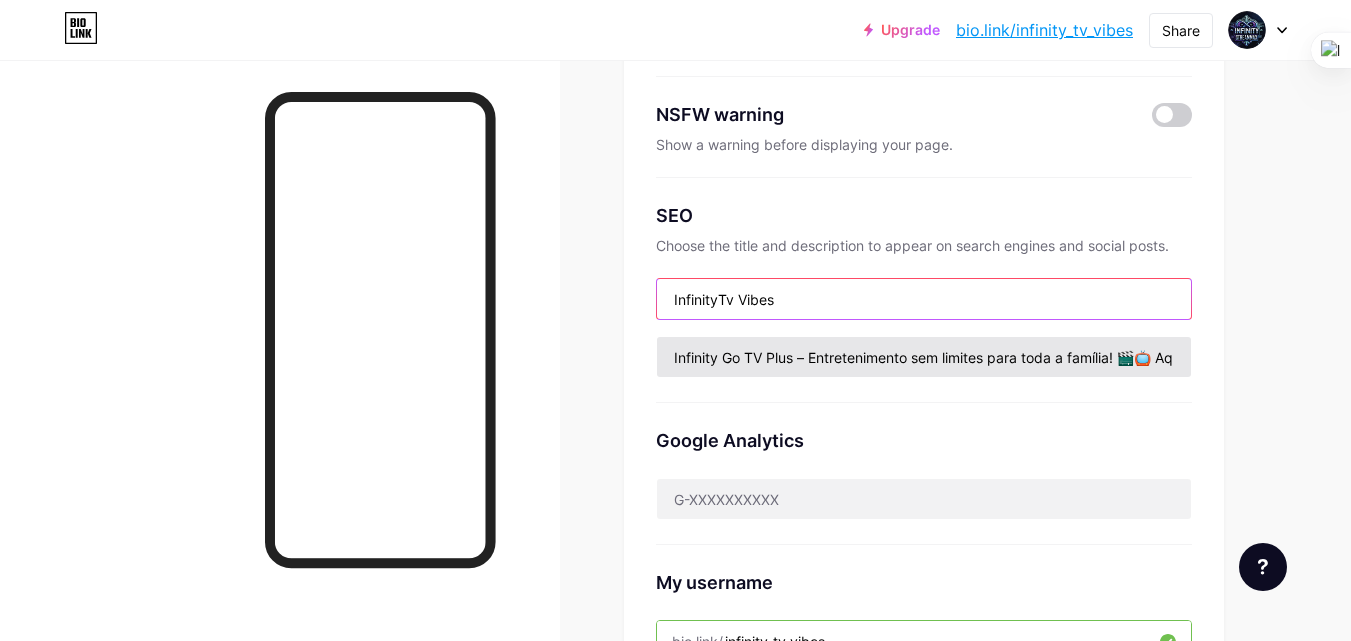 type on "InfinityTv Vibes" 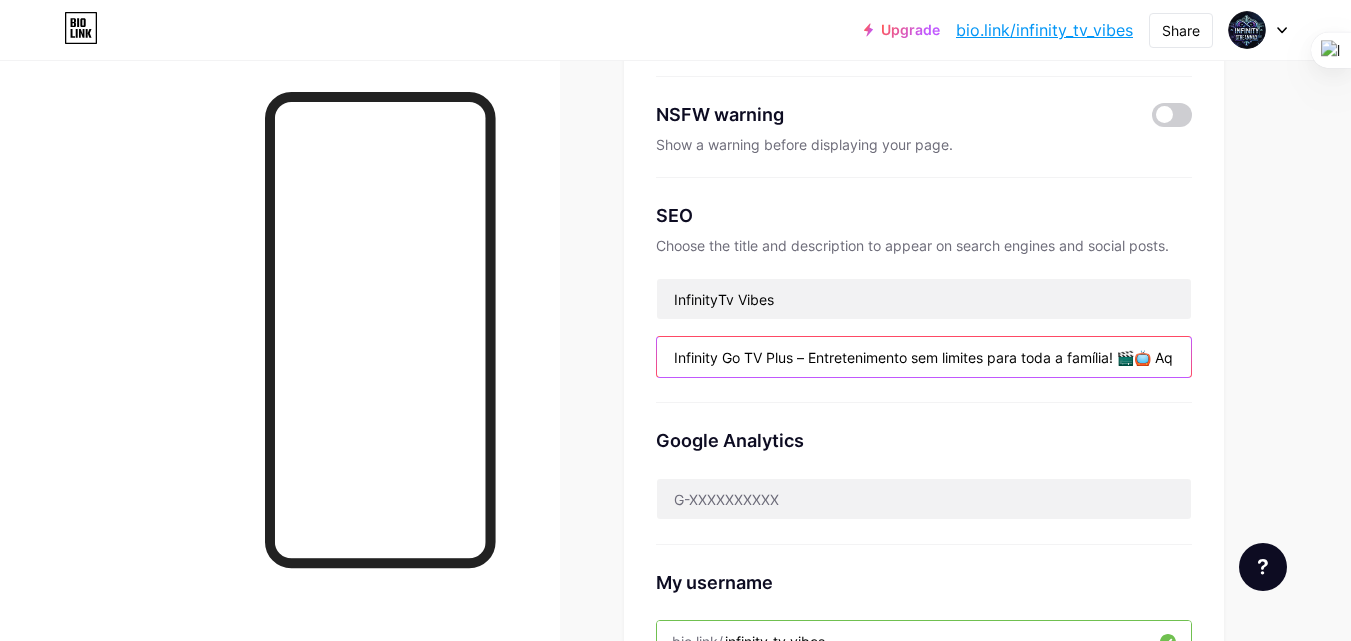 click on "Infinity Go TV Plus – Entretenimento sem limites para toda a família! 🎬📺 Aqui você encontra a melhor seleção de canais, filmes, séries e conteúdos exclusivos." at bounding box center [924, 357] 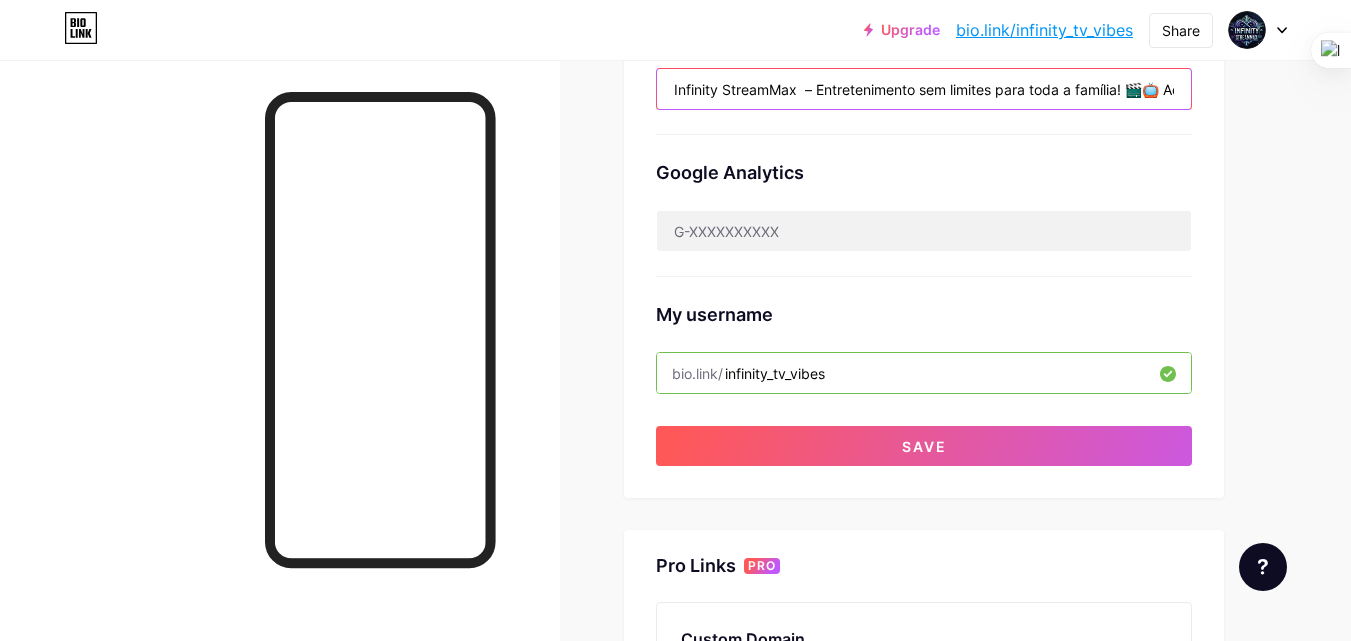 scroll, scrollTop: 600, scrollLeft: 0, axis: vertical 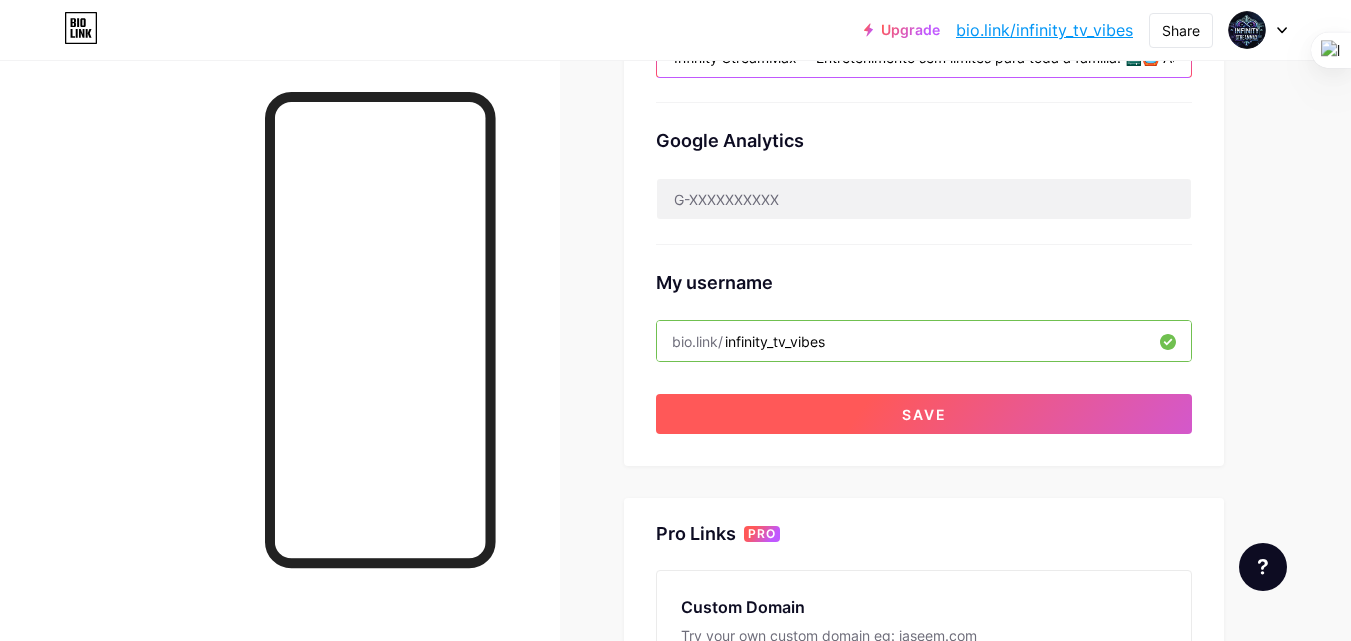 type on "Infinity StreamMax  – Entretenimento sem limites para toda a família! 🎬📺 Aqui você encontra a melhor seleção de canais, filmes, séries e conteúdos exclusivos." 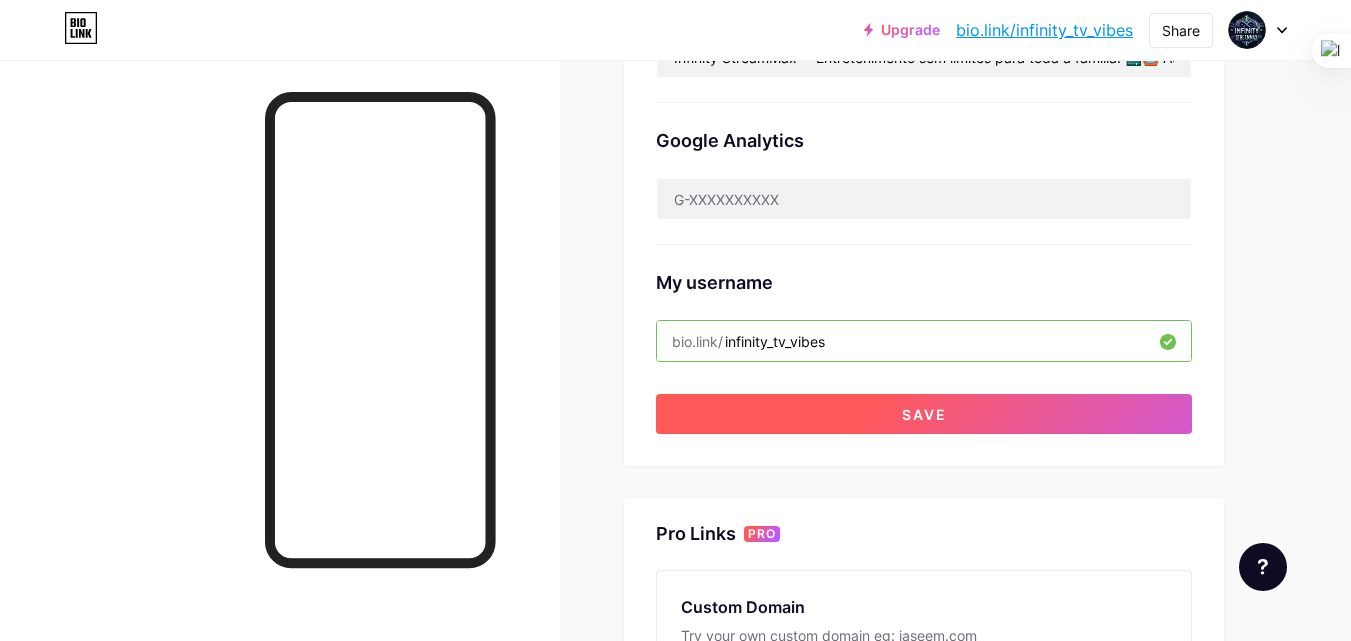 click on "Save" at bounding box center (924, 414) 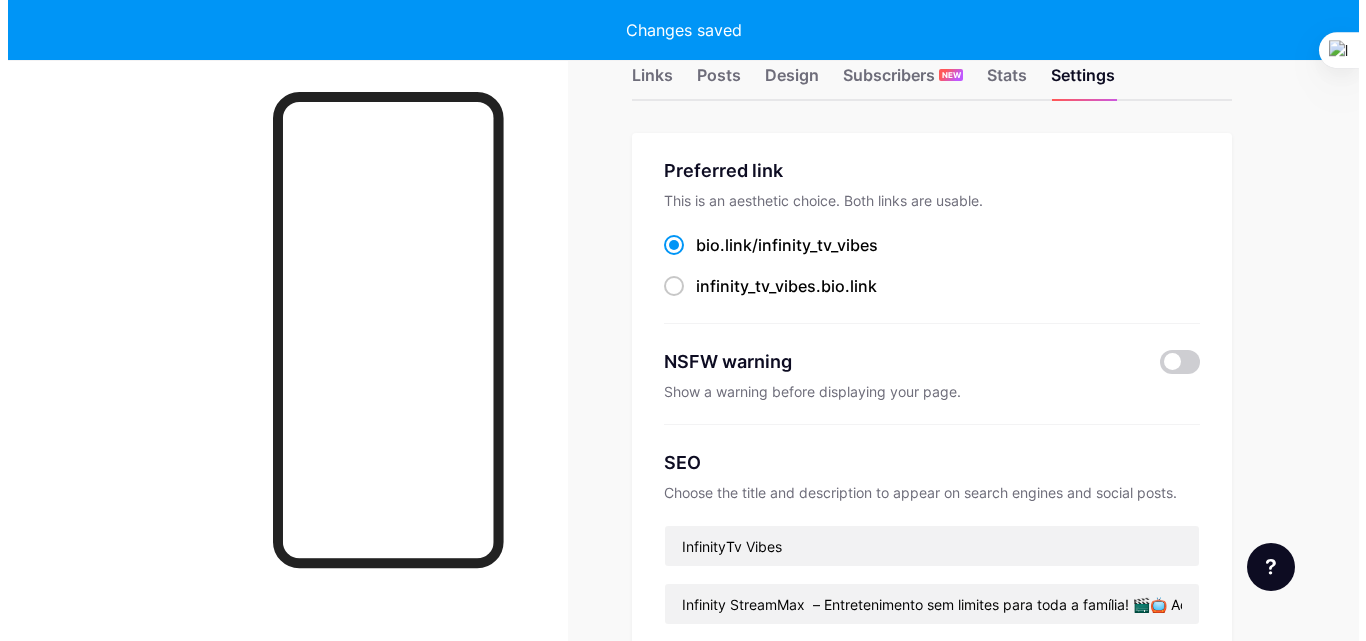 scroll, scrollTop: 0, scrollLeft: 0, axis: both 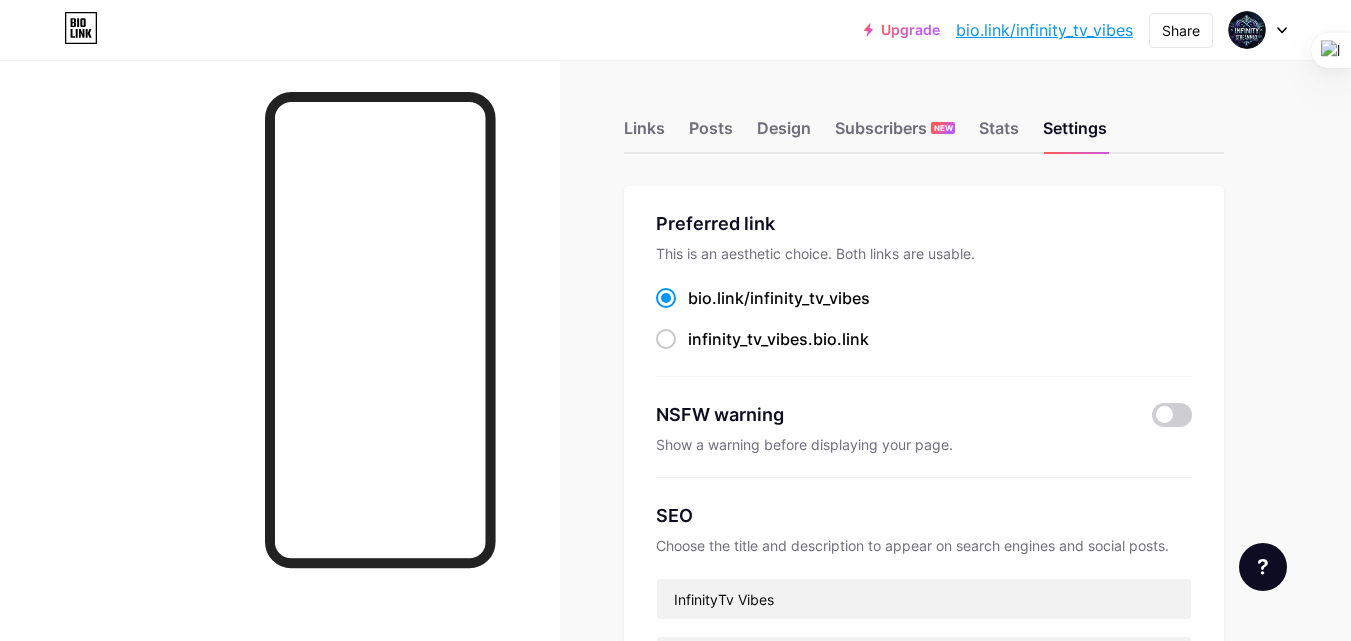 drag, startPoint x: 889, startPoint y: 293, endPoint x: 705, endPoint y: 280, distance: 184.45866 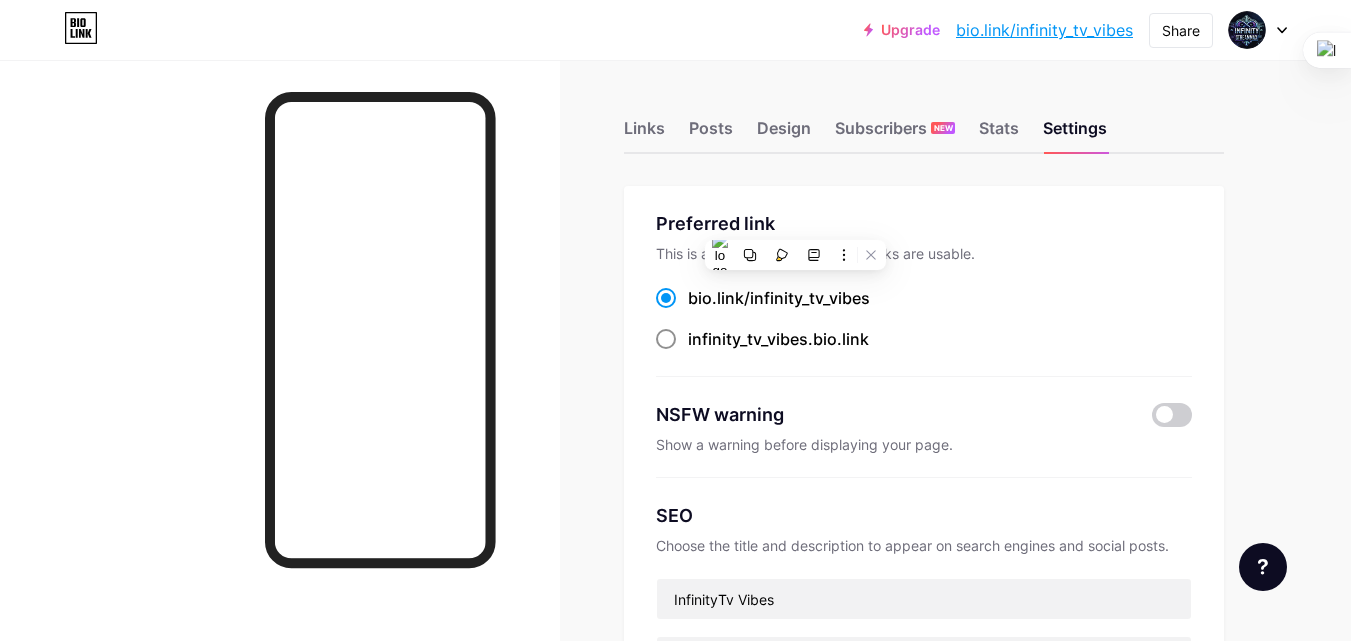 copy on "bio.link/ infinity_tv_vibes" 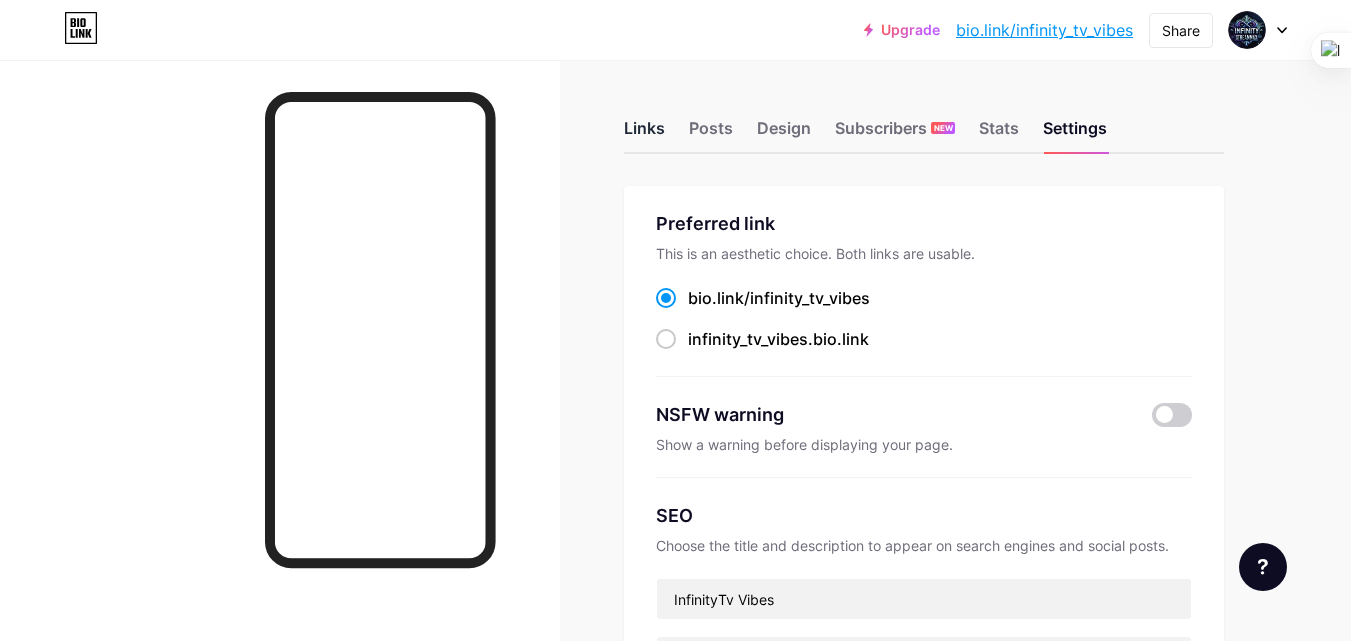 click on "Links" at bounding box center [644, 134] 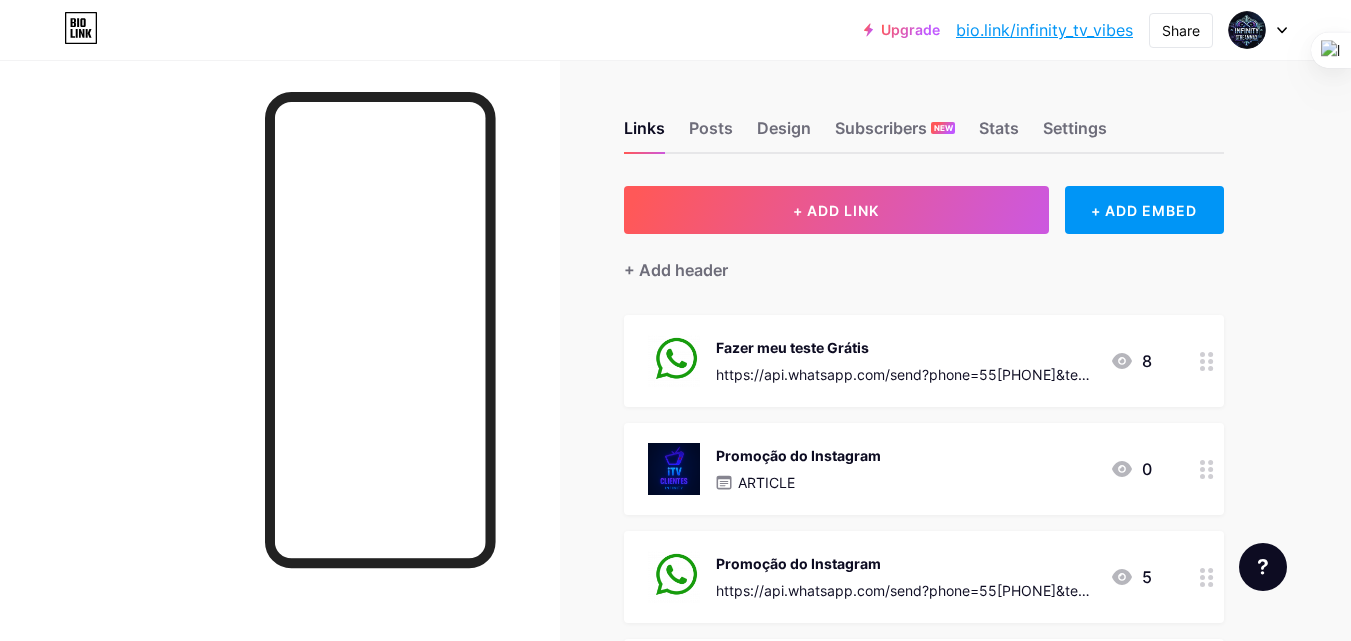 click on "https://api.whatsapp.com/send?phone=55[PHONE]&text=Ol%C3%A1!%0AVim%20do%20Infinity%20Streaming%20(Bio_Link)%2C%20gostaria%20de%20fazer%20meu%20teste%20gr%C3%A1tis%20por%20gentileza.%0AObrigado!" at bounding box center [905, 374] 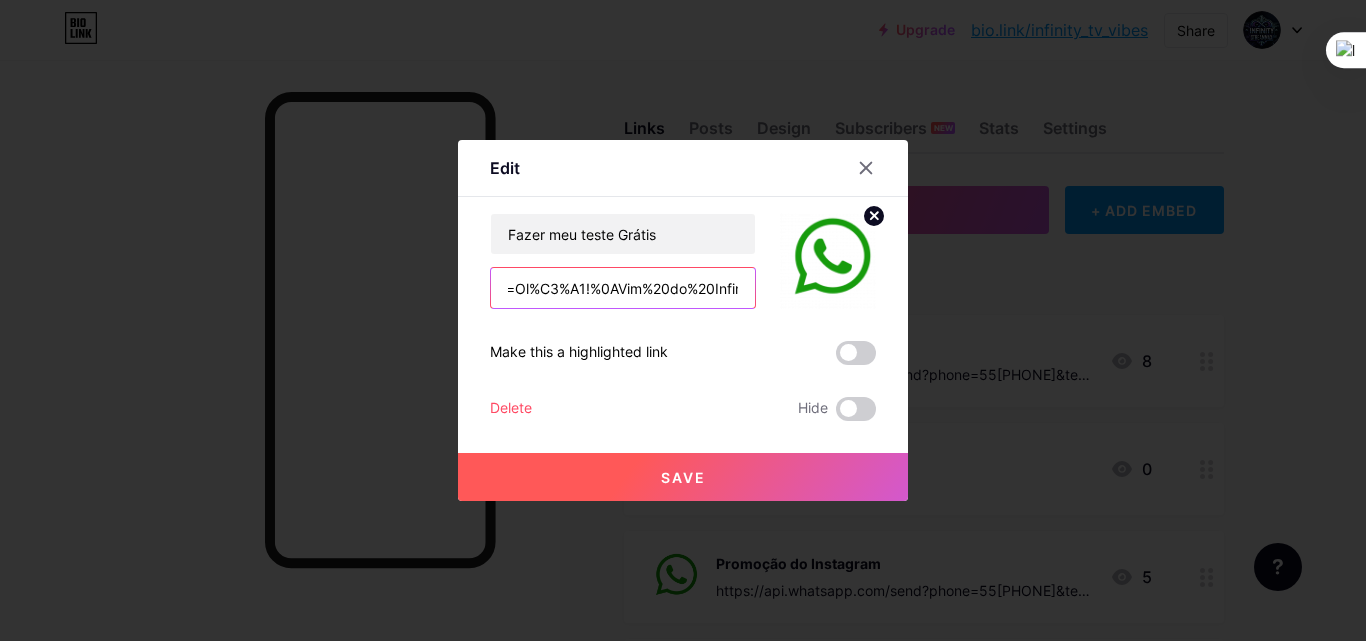 scroll, scrollTop: 0, scrollLeft: 764, axis: horizontal 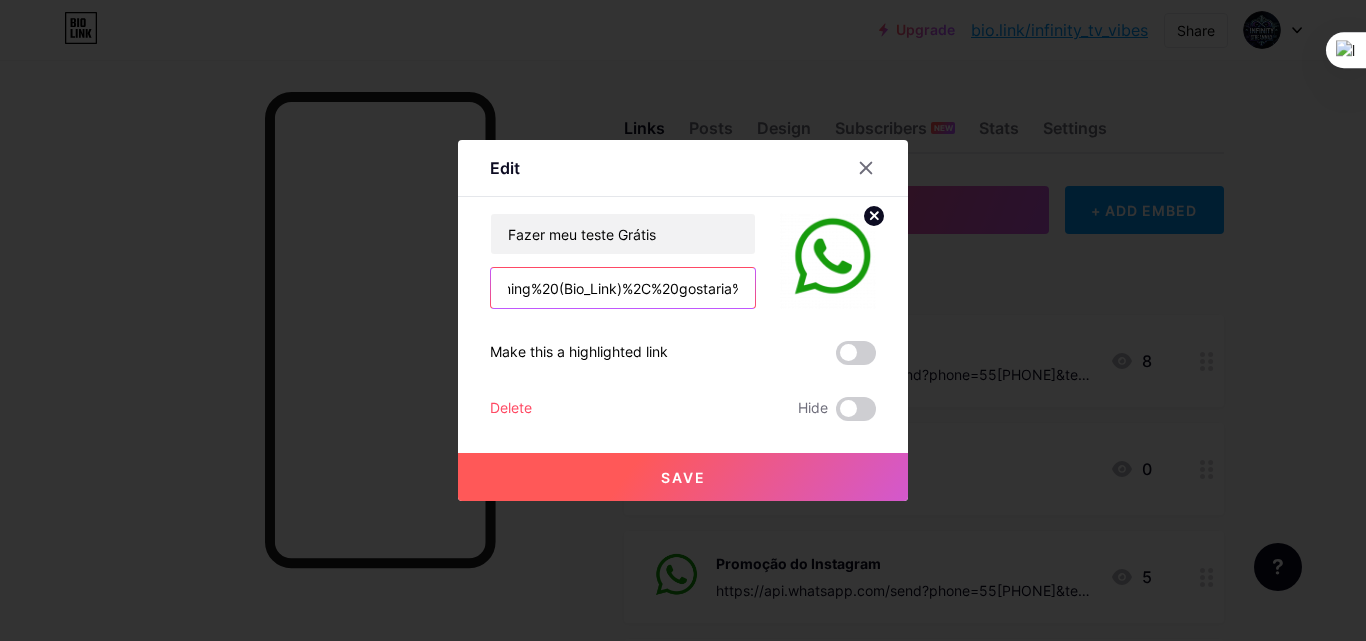 drag, startPoint x: 628, startPoint y: 285, endPoint x: 720, endPoint y: 312, distance: 95.880135 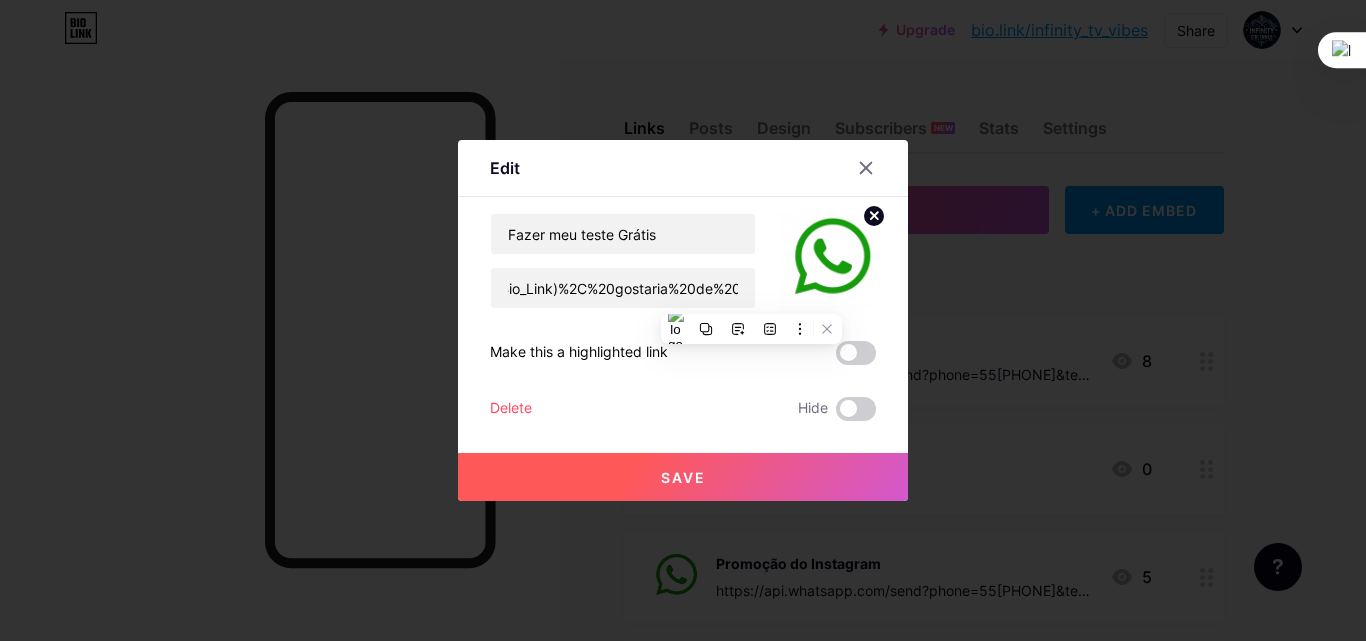 scroll, scrollTop: 0, scrollLeft: 0, axis: both 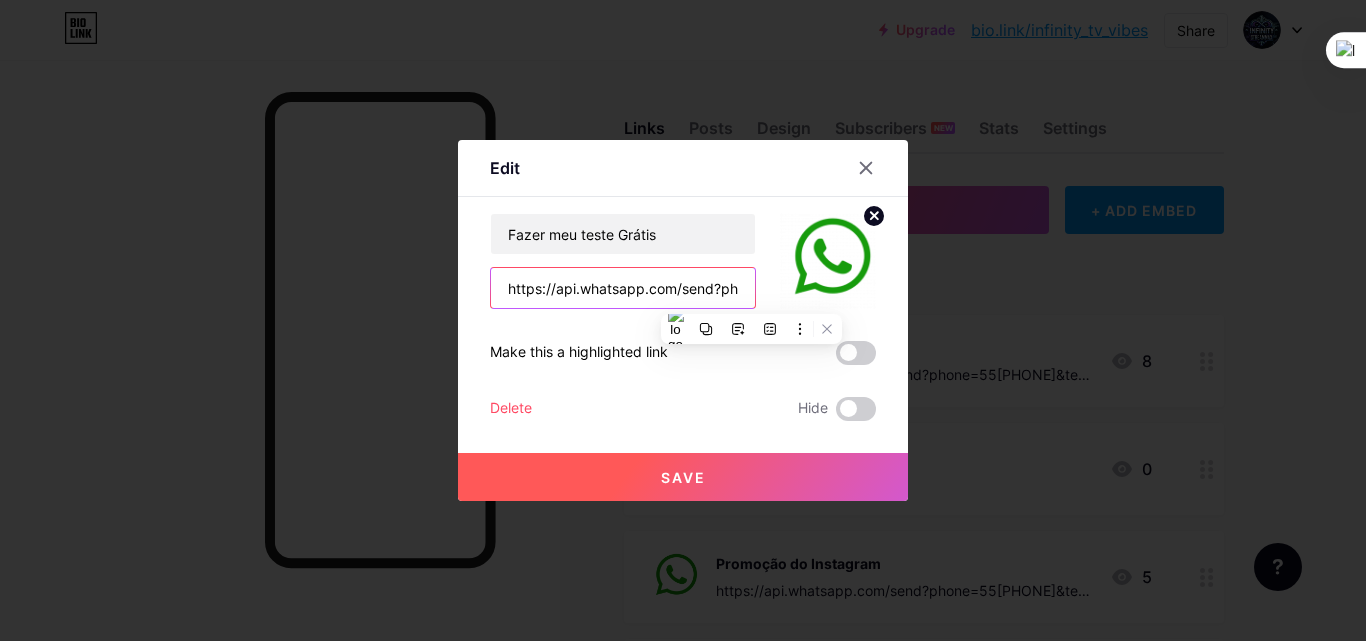 click on "https://api.whatsapp.com/send?phone=55[PHONE]&text=Ol%C3%A1!%0AVim%20do%20Infinity%20Streaming%20(Bio_Link)%2C%20gostaria%20de%20fazer%20meu%20teste%20gr%C3%A1tis%20por%20gentileza.%0AObrigado!" at bounding box center (623, 288) 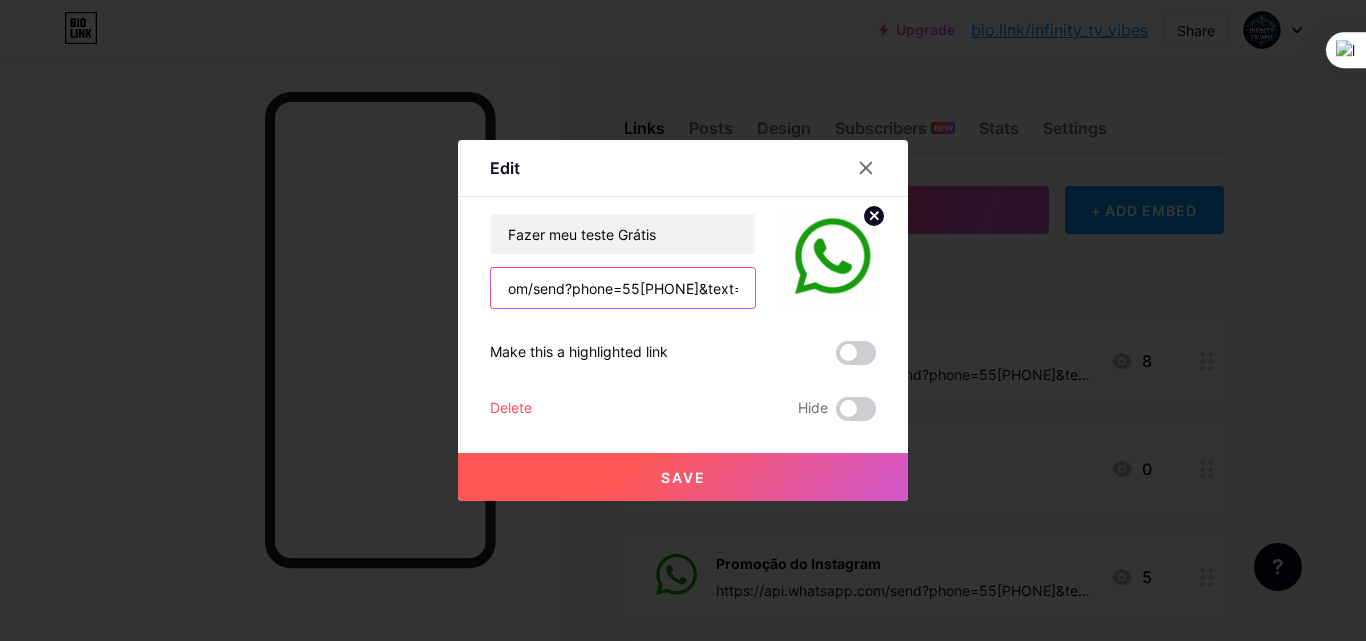 scroll, scrollTop: 0, scrollLeft: 174, axis: horizontal 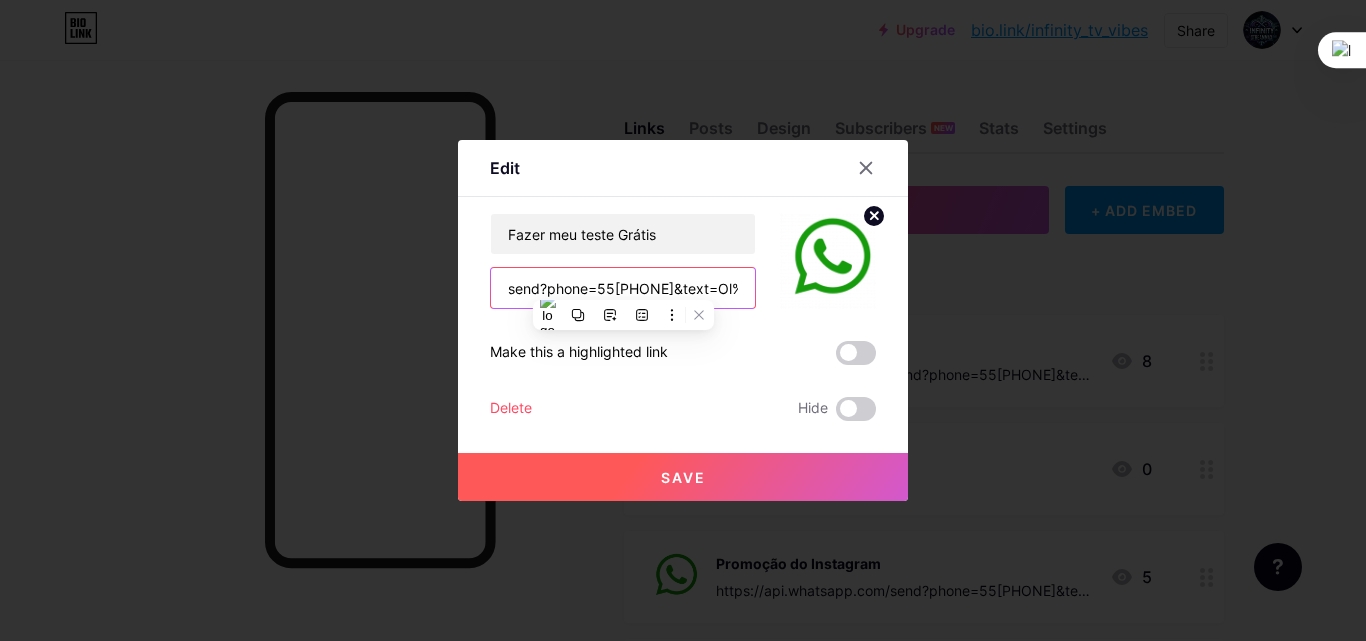 paste on "[PHONE]" 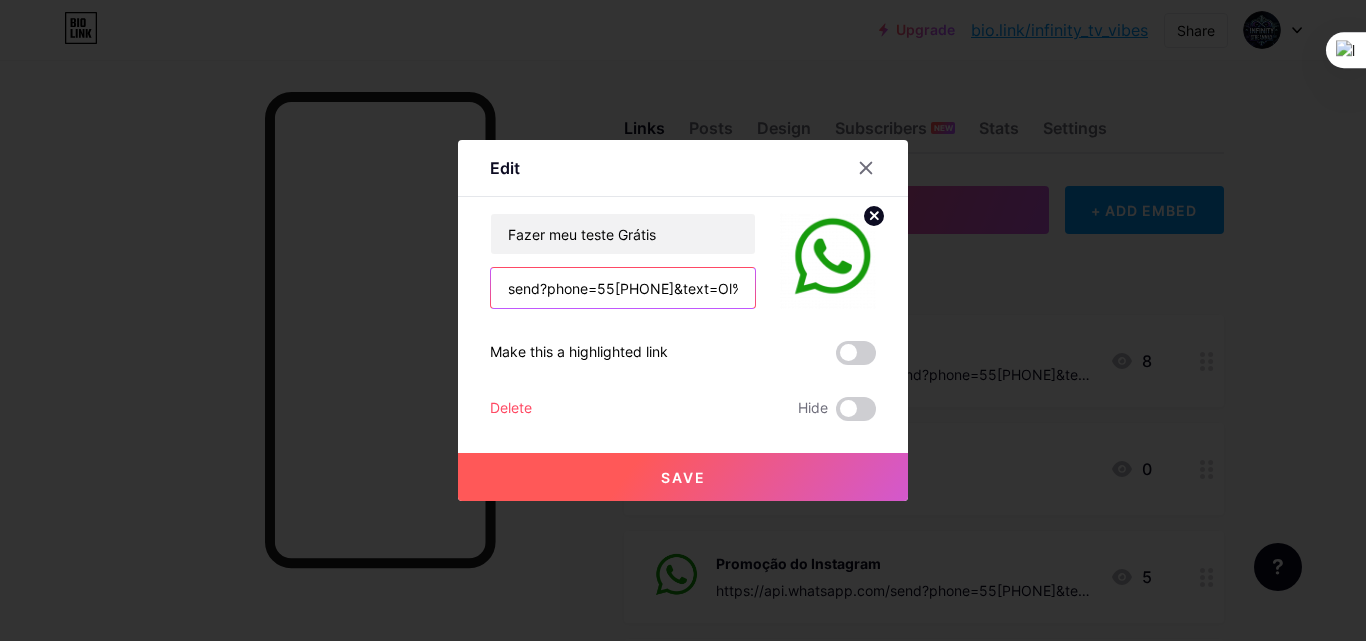 type on "https://api.whatsapp.com/send?phone=55[PHONE]&text=Ol%C3%A1!%0AVim%20do%20Infinity%20Streaming%20(Bio_Link)%2C%20gostaria%20de%20fazer%20meu%20teste%20gr%C3%A1tis%20por%20gentileza.%0AObrigado!" 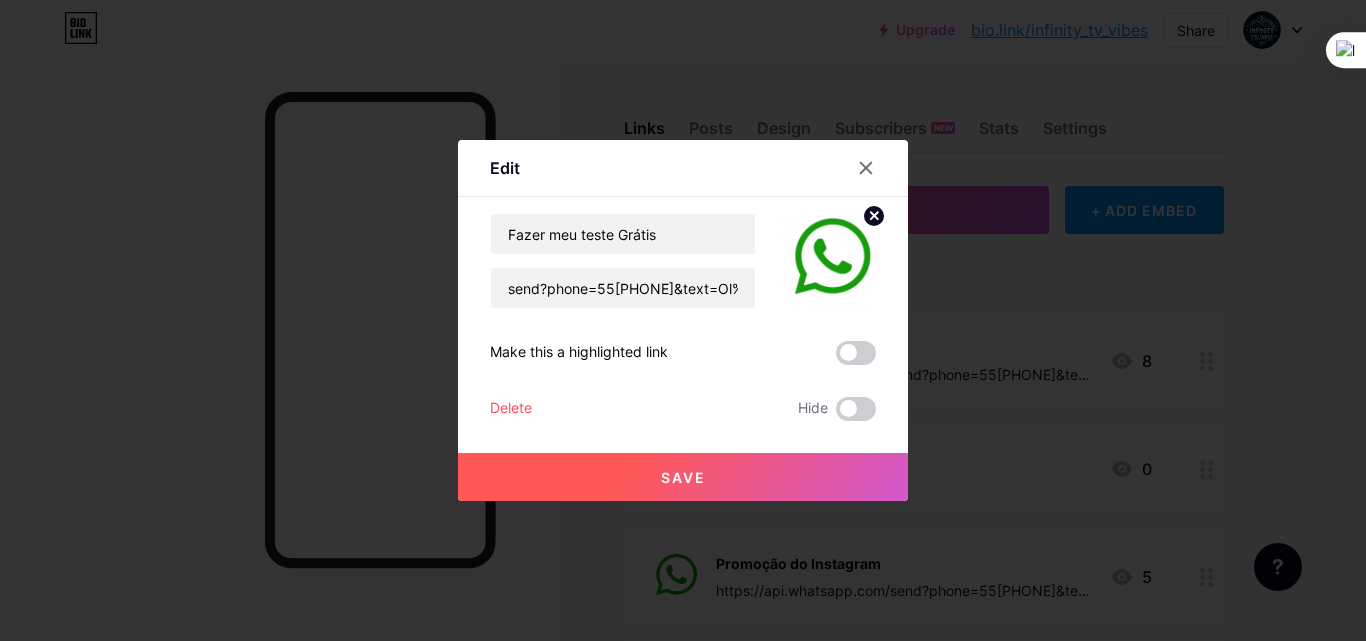 click on "Save" at bounding box center [683, 477] 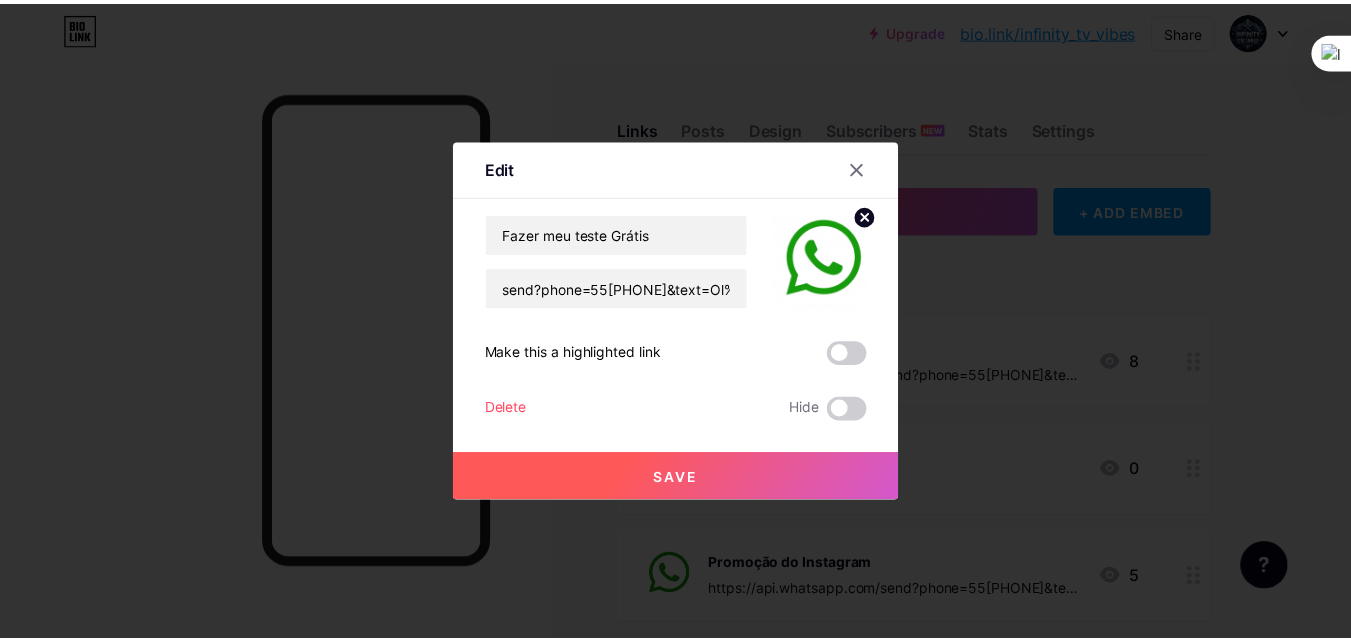 scroll, scrollTop: 0, scrollLeft: 0, axis: both 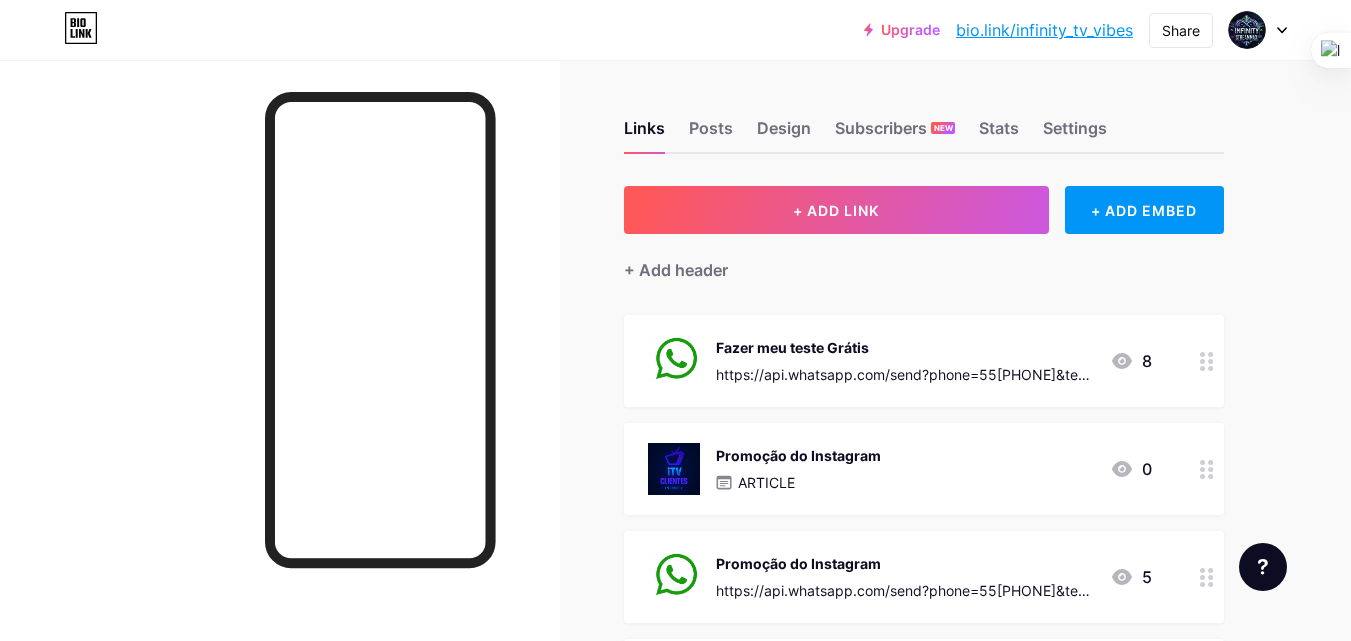 click on "https://api.whatsapp.com/send?phone=55[PHONE]&text=Ol%C3%A1!%0AVim%20do%20Infinity%20Streaming%20(Bio_Link)%2C%20gostaria%20de%20fazer%20meu%20teste%20gr%C3%A1tis%20por%20gentileza.%0AObrigado!" at bounding box center [905, 374] 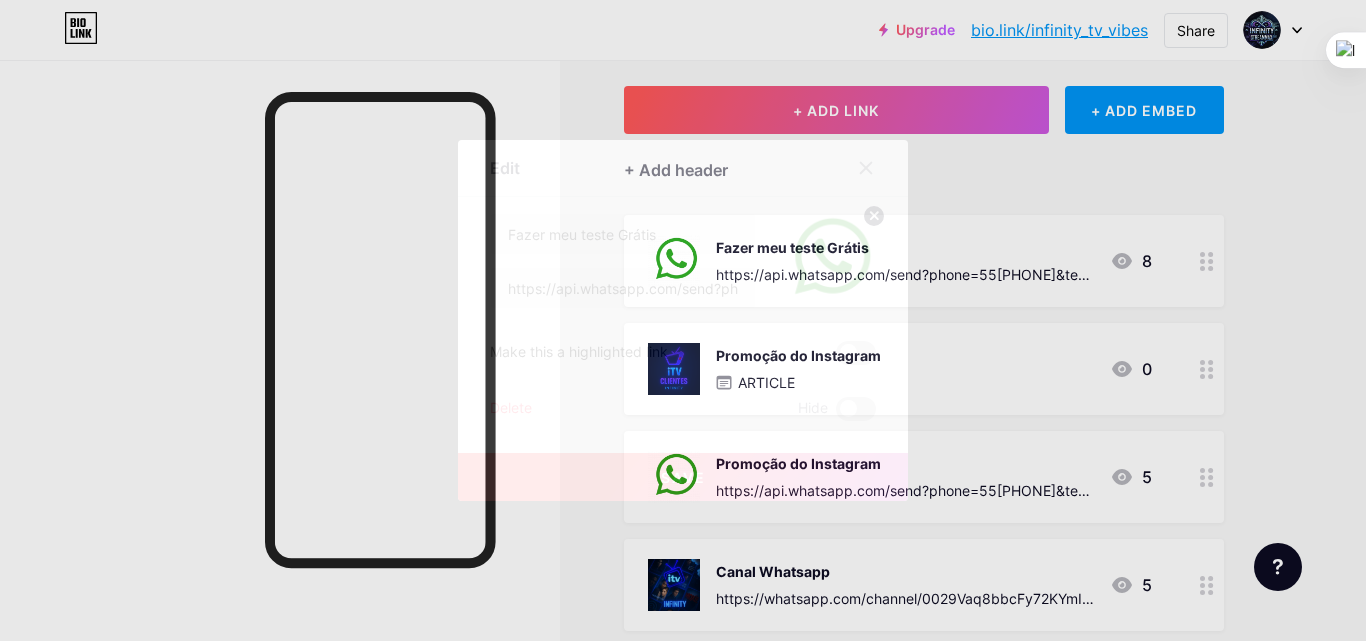 click 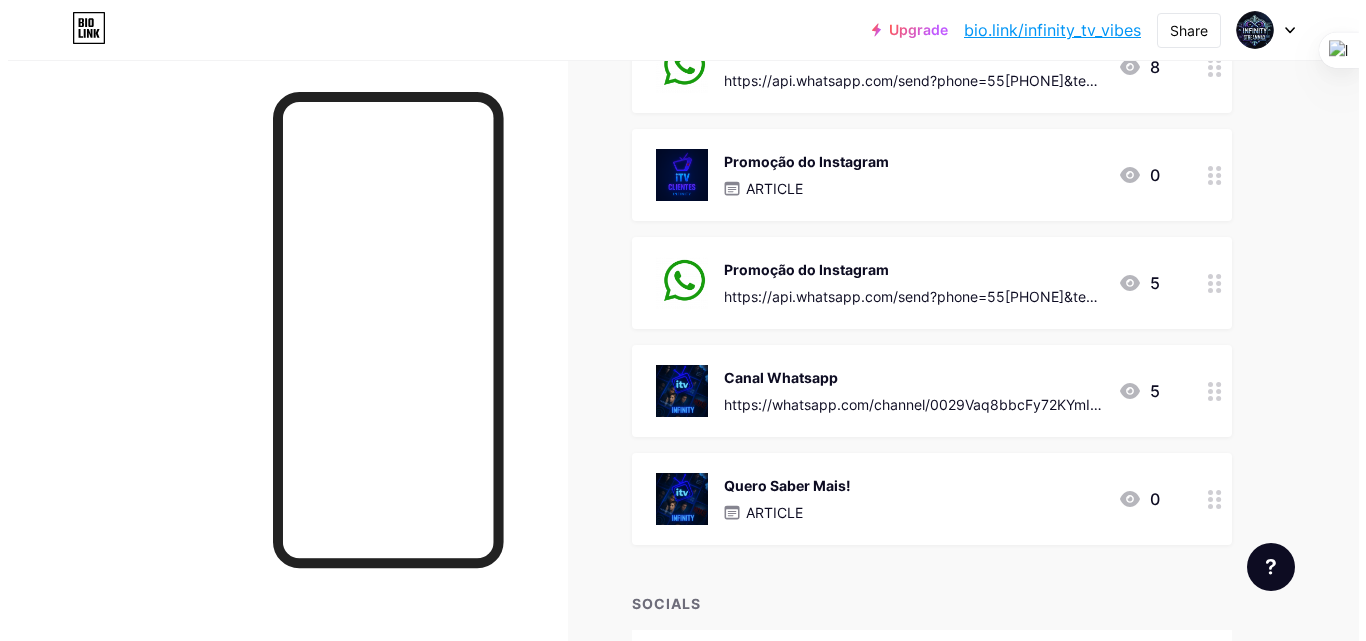 scroll, scrollTop: 300, scrollLeft: 0, axis: vertical 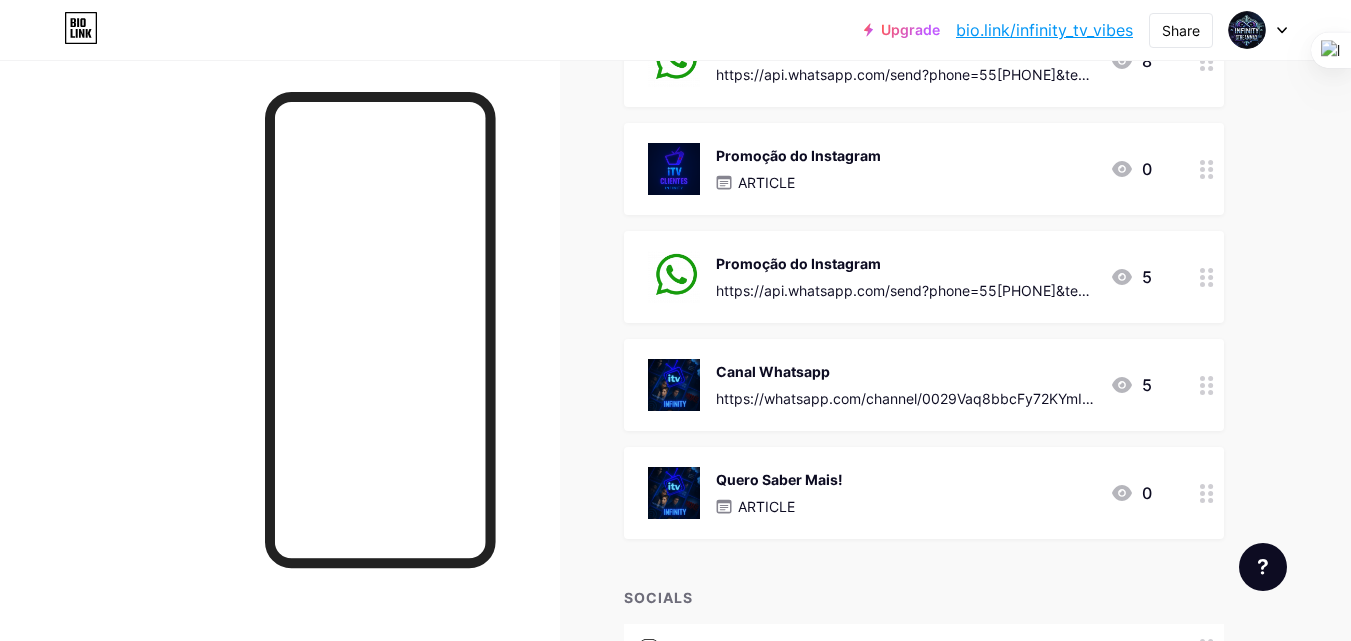 click on "ARTICLE" at bounding box center (766, 506) 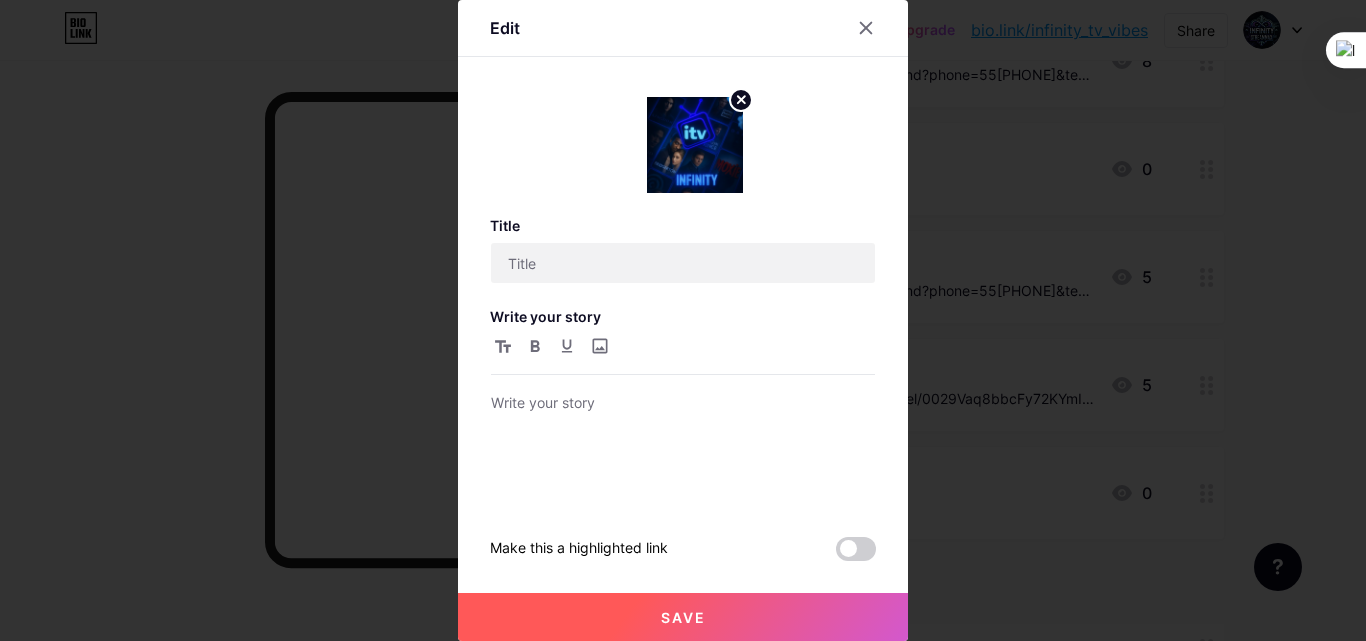 click at bounding box center (683, 320) 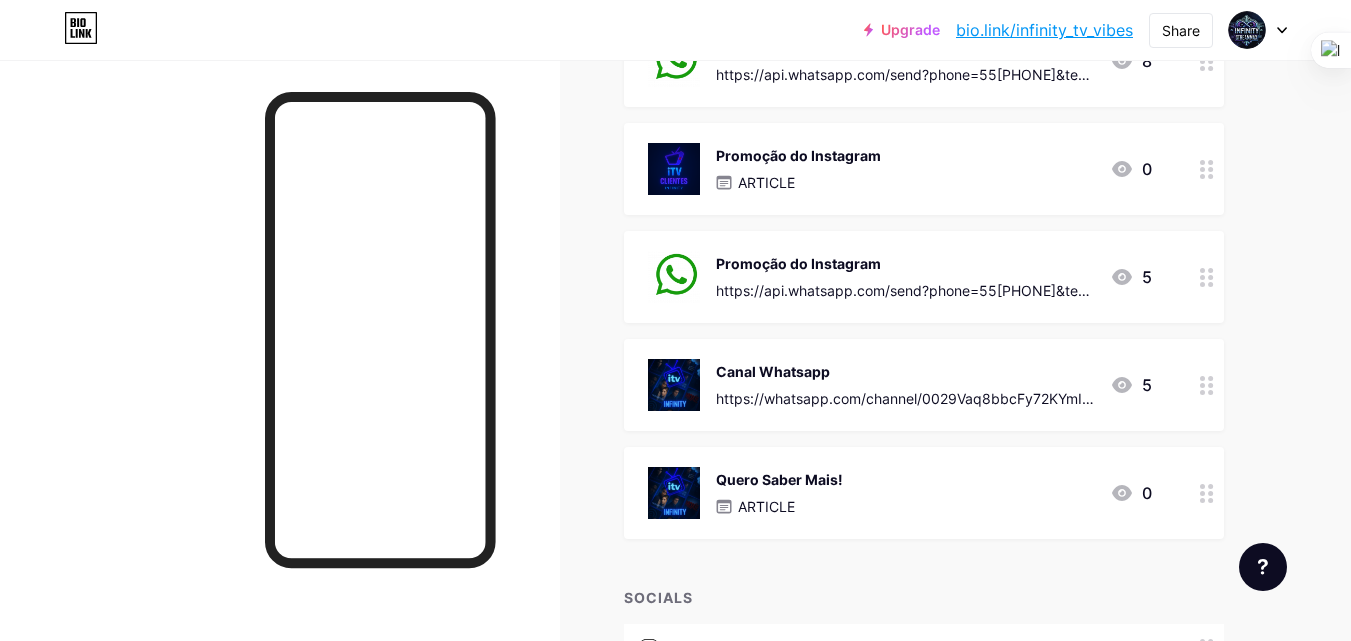 click on "Quero Saber Mais!" at bounding box center [779, 479] 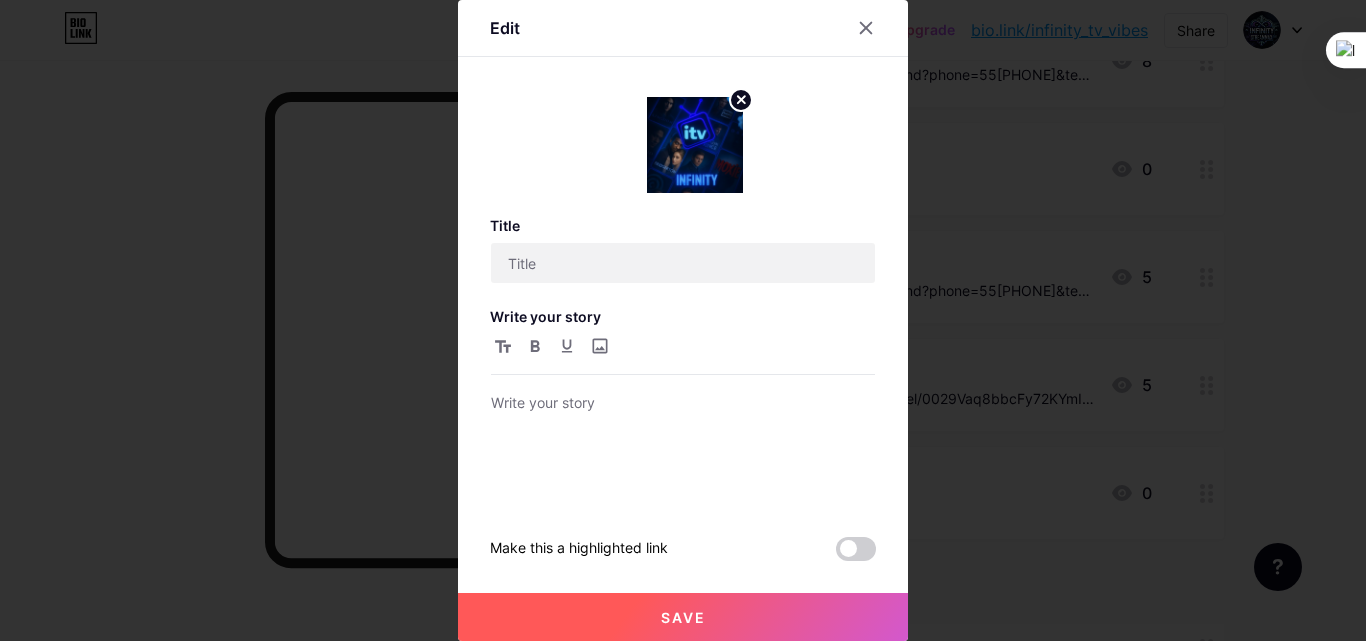 type on "Quero Saber Mais!" 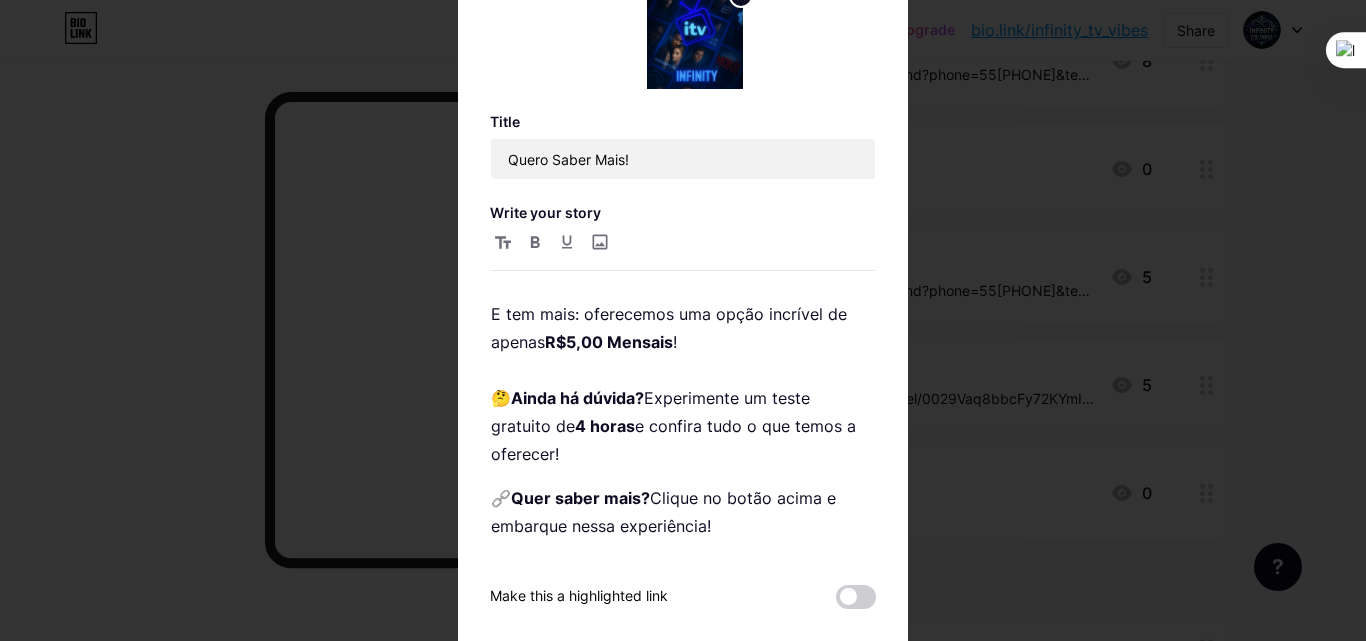 scroll, scrollTop: 319, scrollLeft: 0, axis: vertical 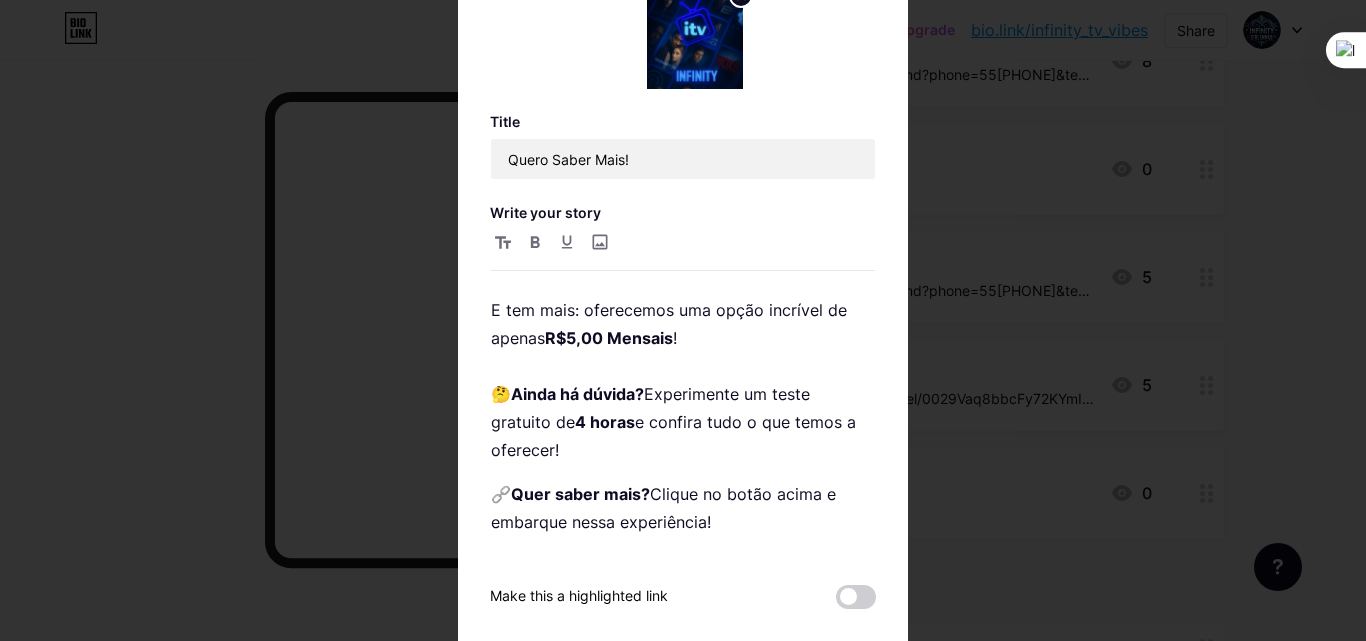 click at bounding box center [683, 320] 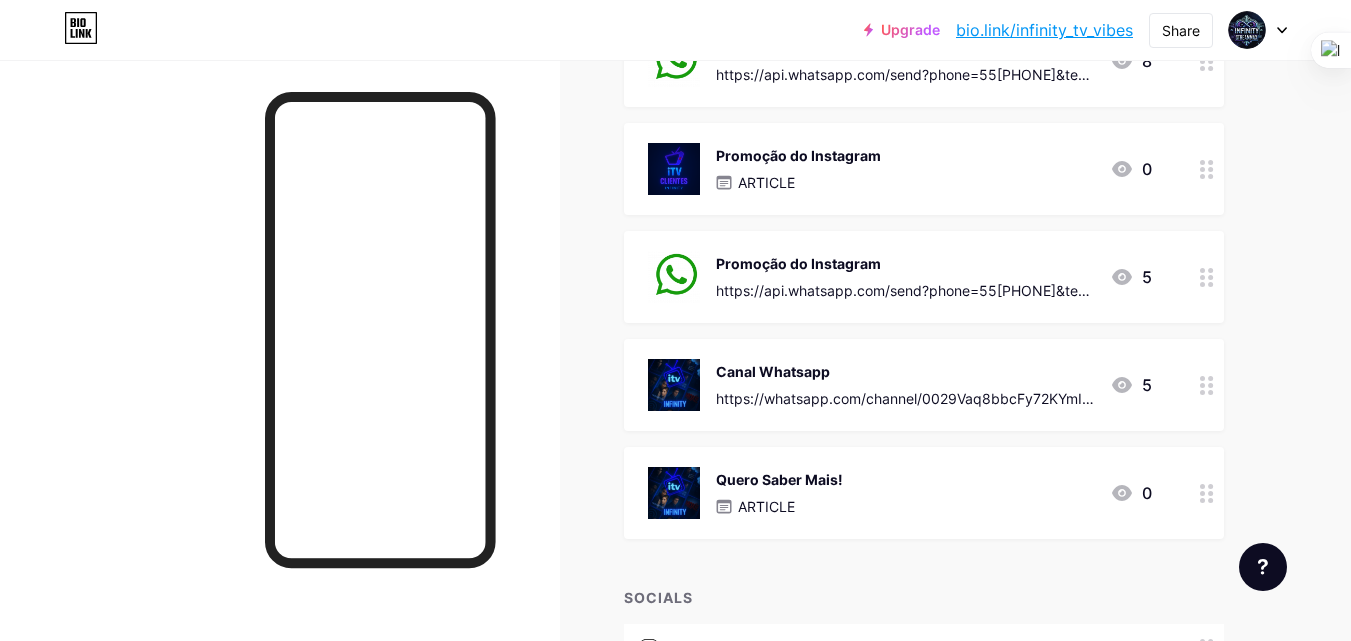 click at bounding box center [674, 385] 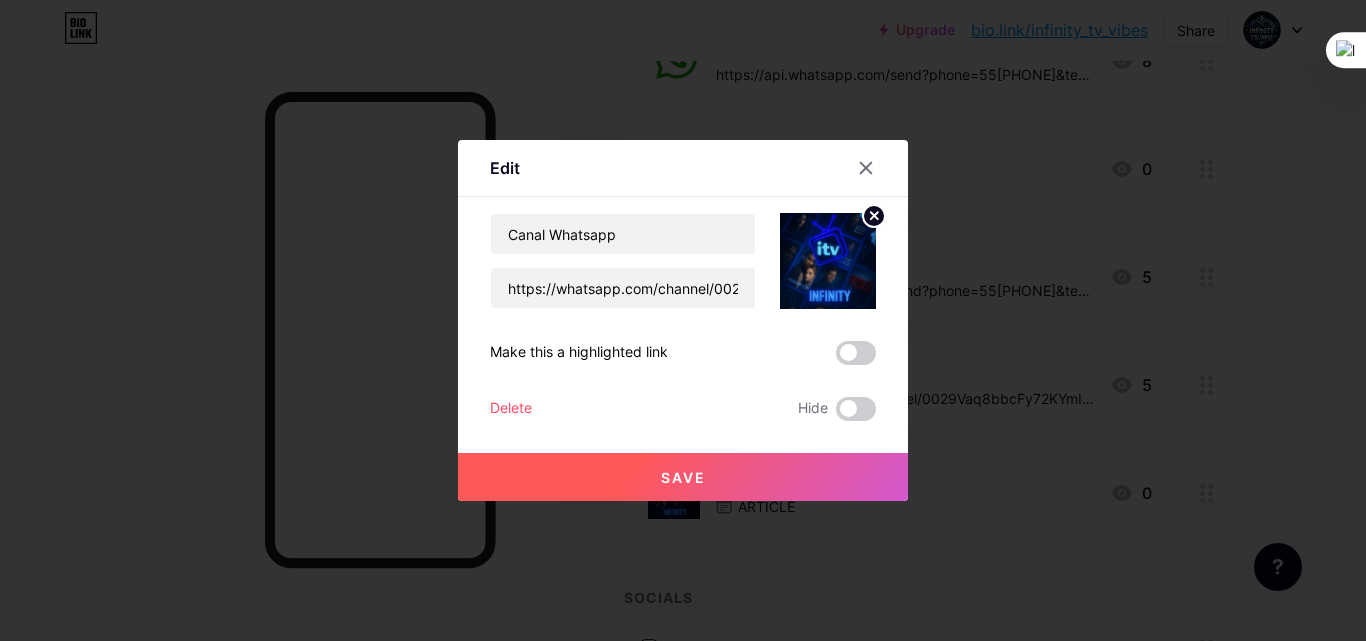 click at bounding box center [828, 261] 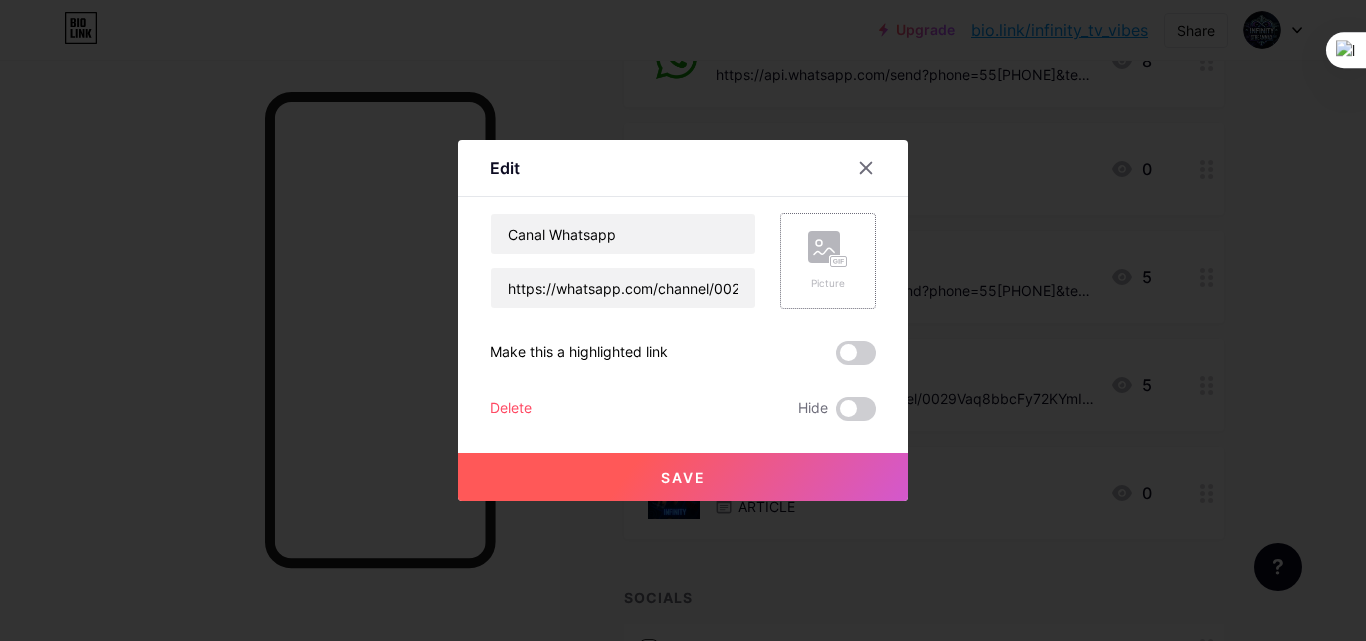 click on "Picture" at bounding box center (828, 261) 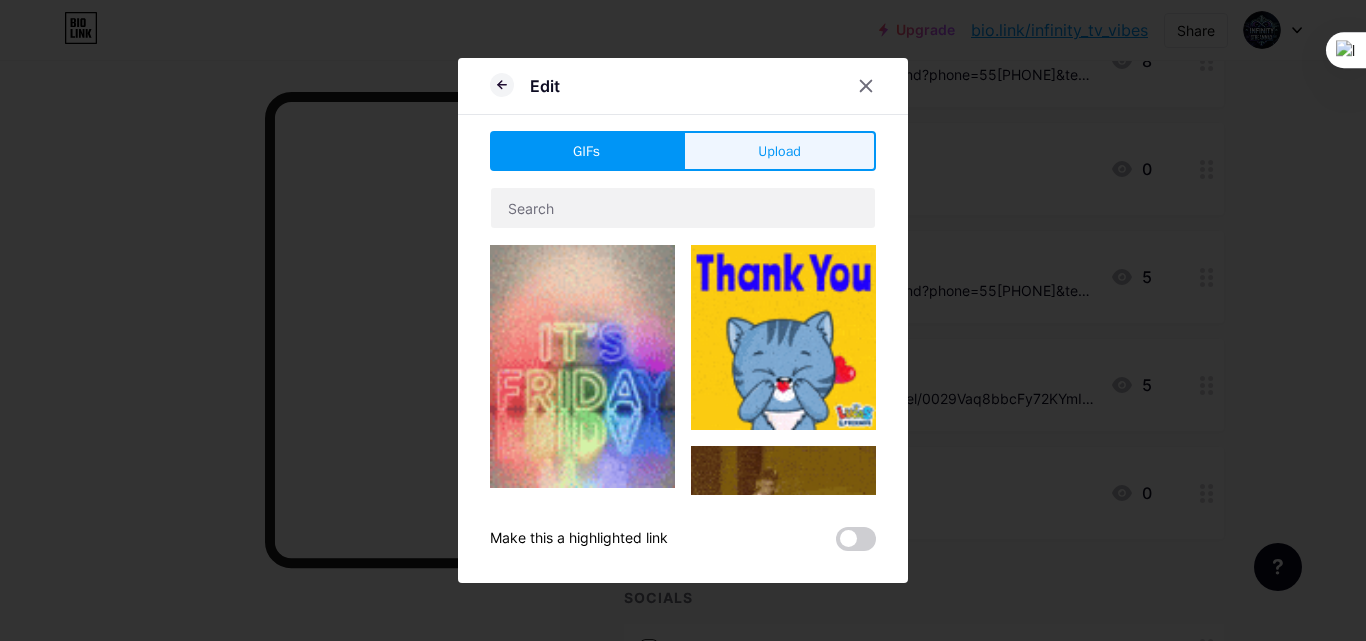 click on "Upload" at bounding box center [779, 151] 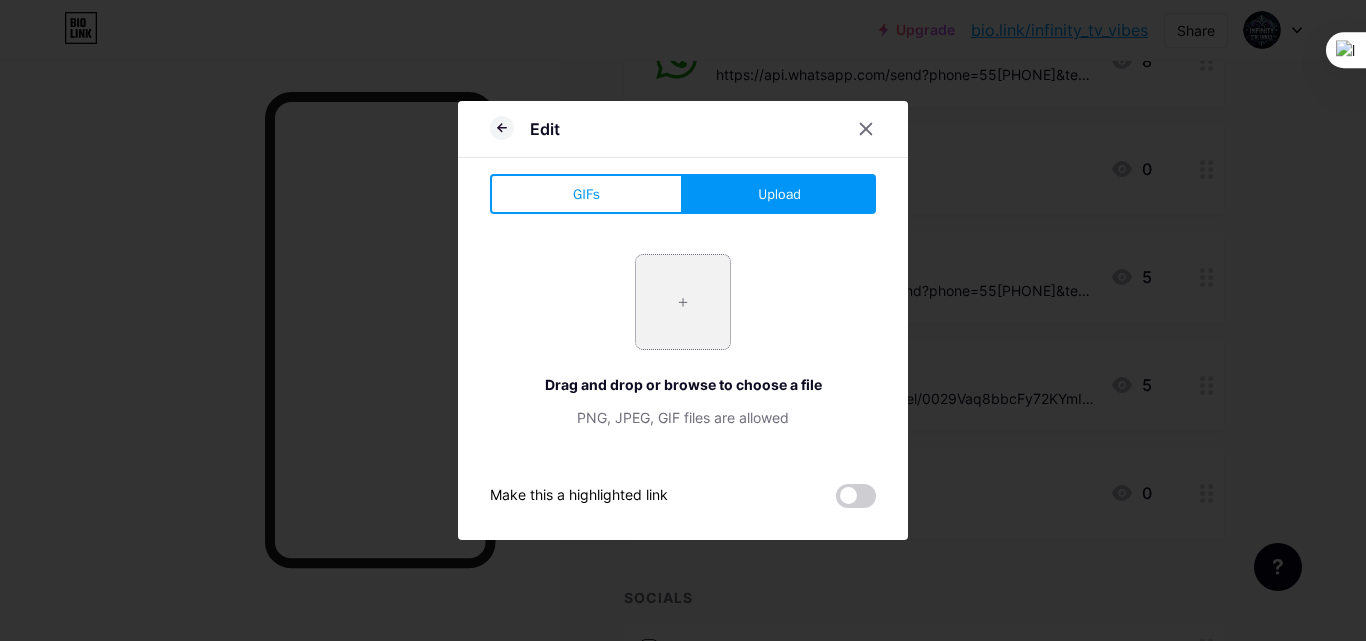 click at bounding box center [683, 302] 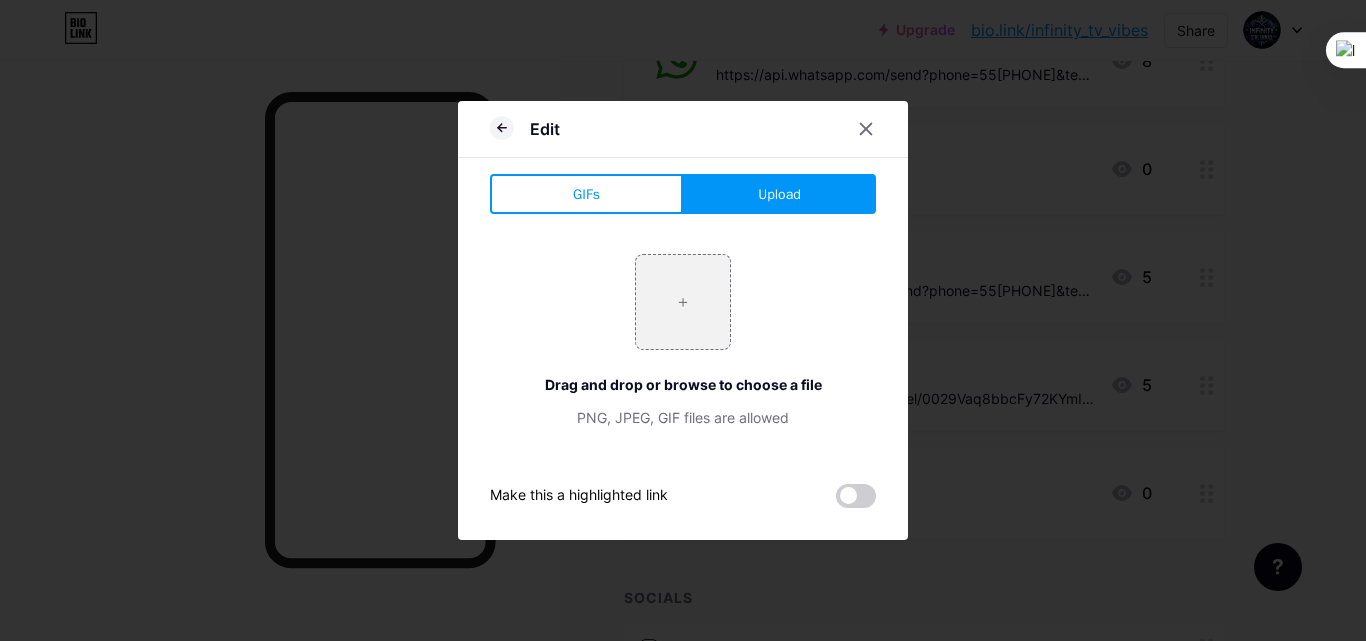 click at bounding box center [683, 320] 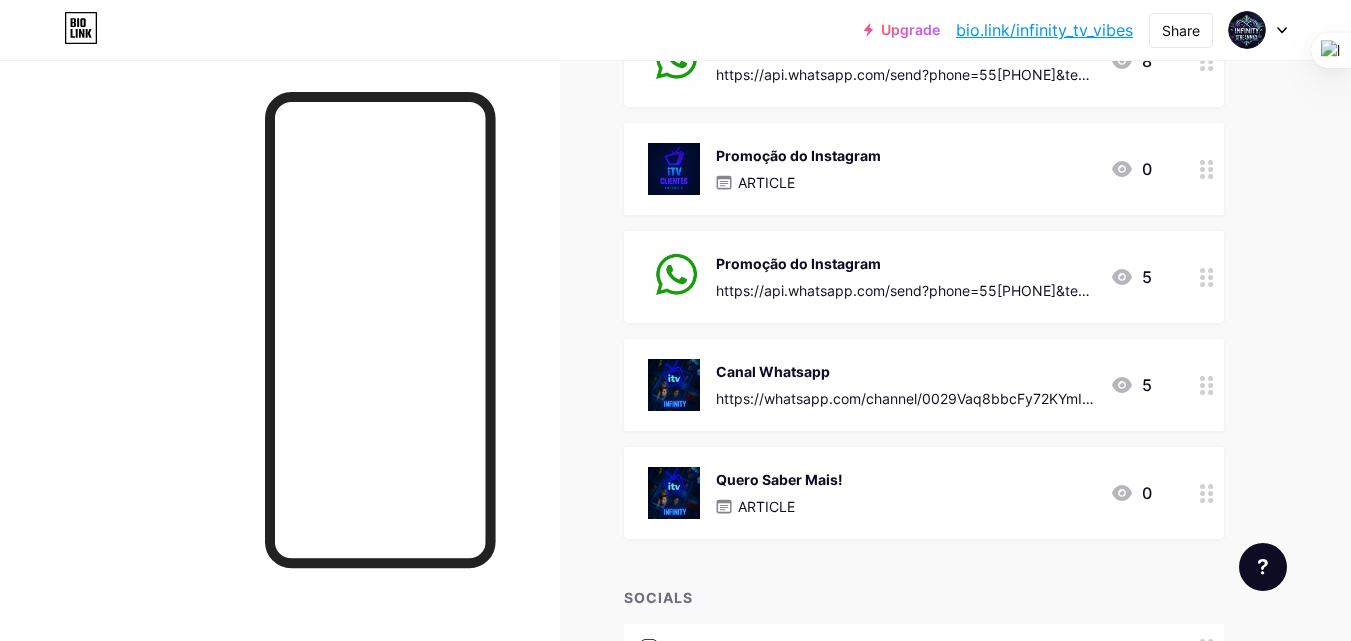 click at bounding box center [674, 385] 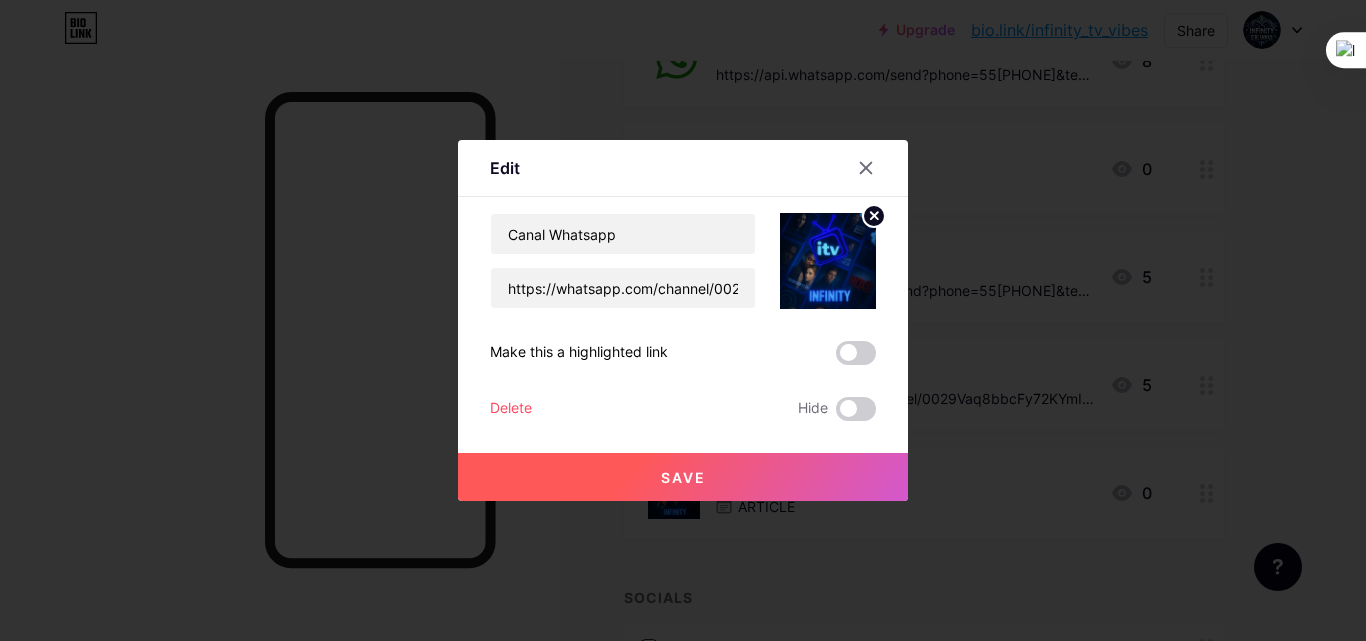 click at bounding box center (828, 261) 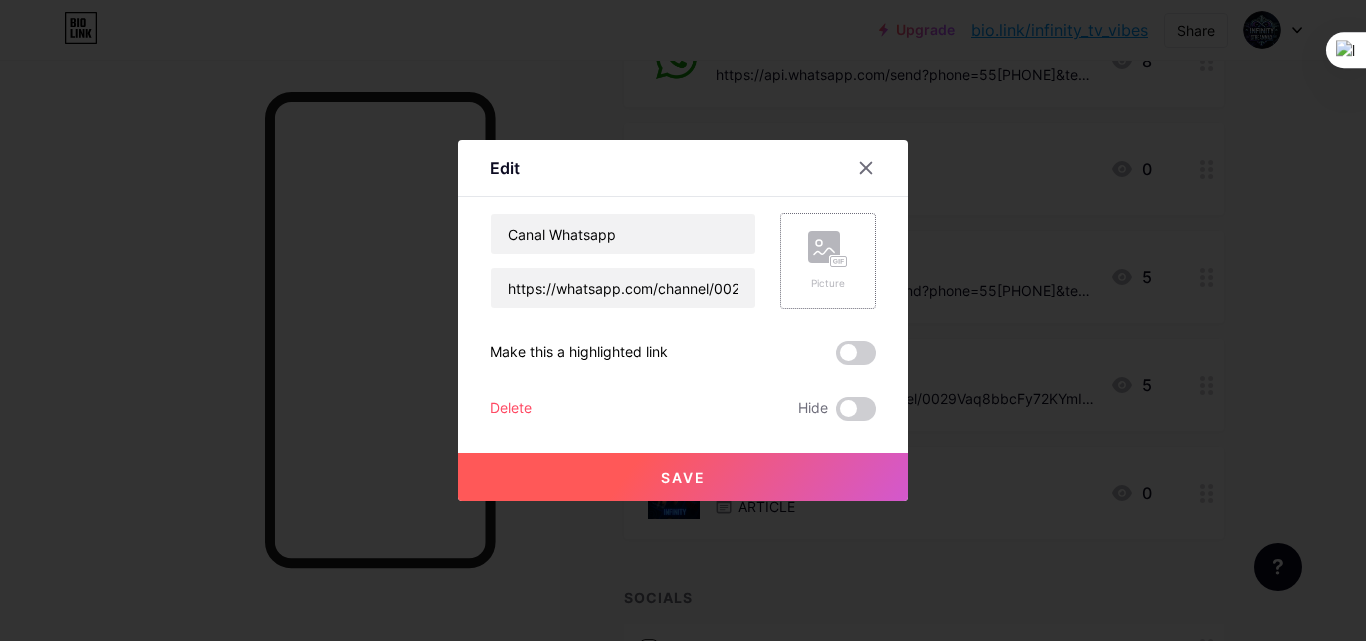 click 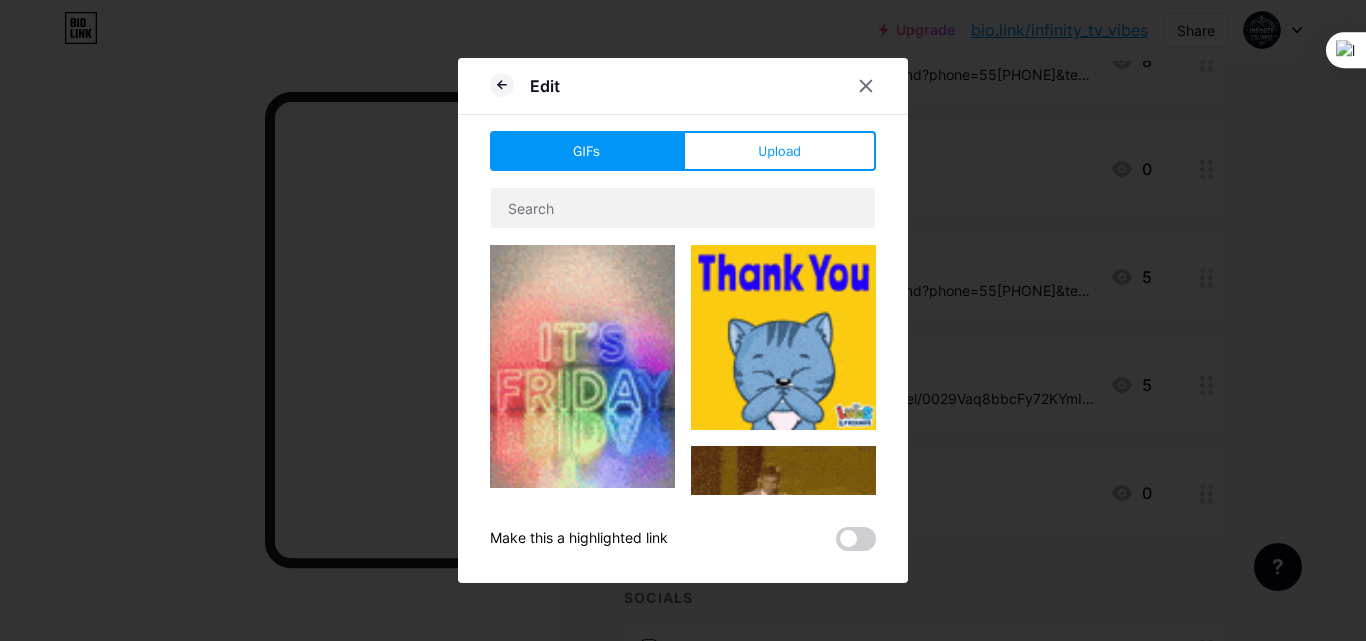 drag, startPoint x: 808, startPoint y: 155, endPoint x: 753, endPoint y: 216, distance: 82.13403 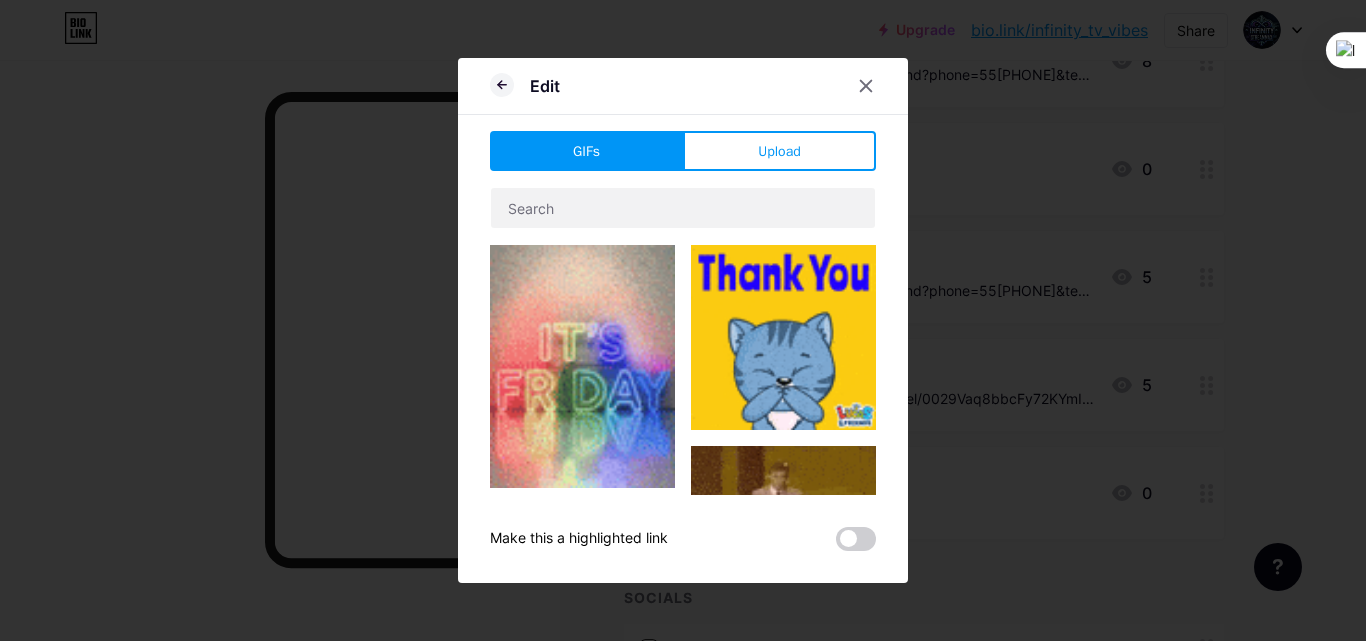 click on "Upload" at bounding box center (779, 151) 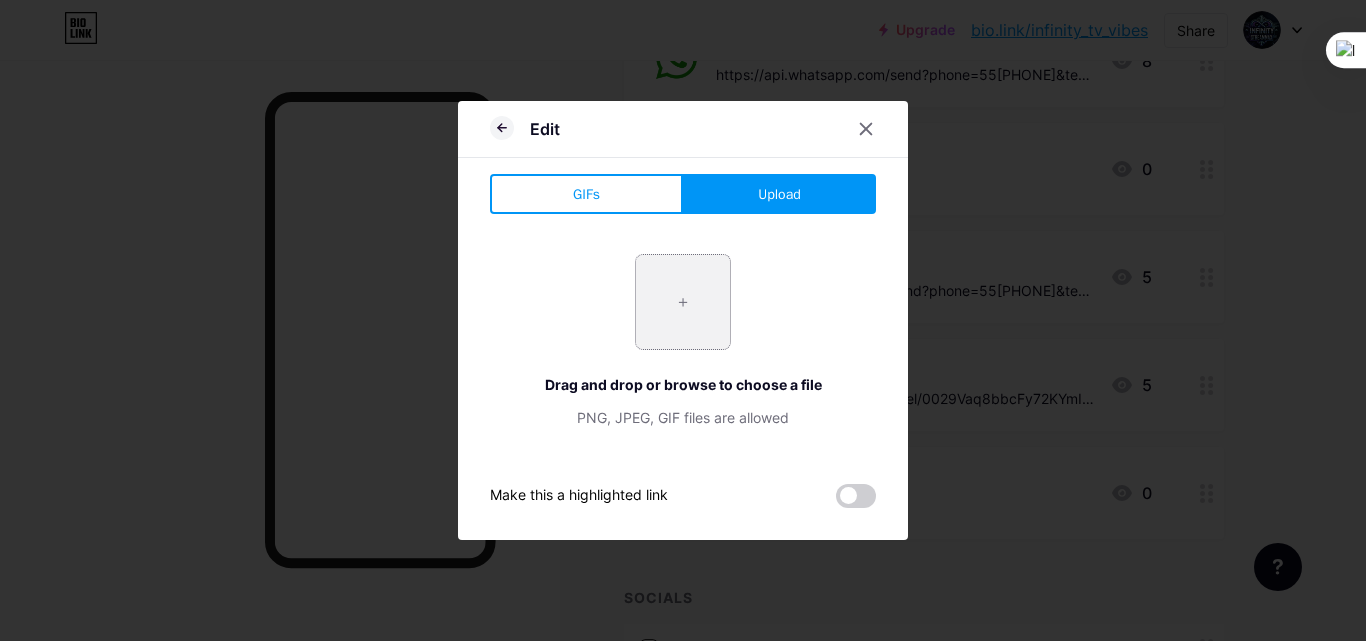 click at bounding box center [683, 302] 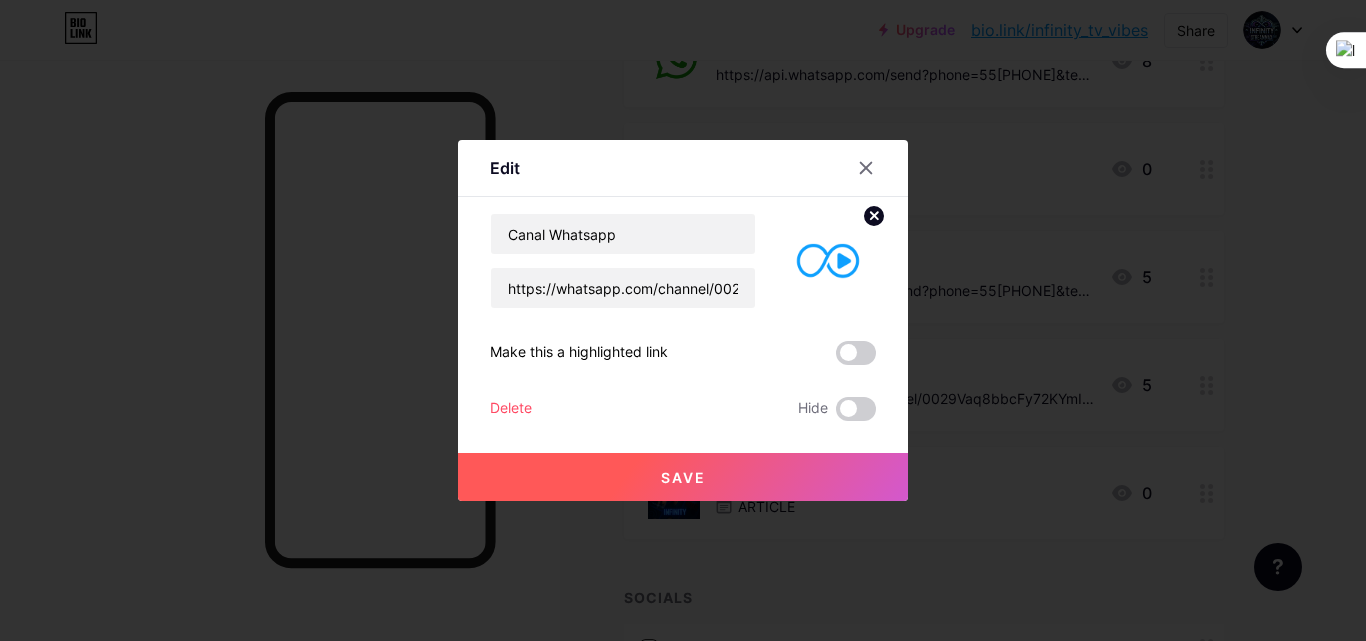 click on "Save" at bounding box center (683, 477) 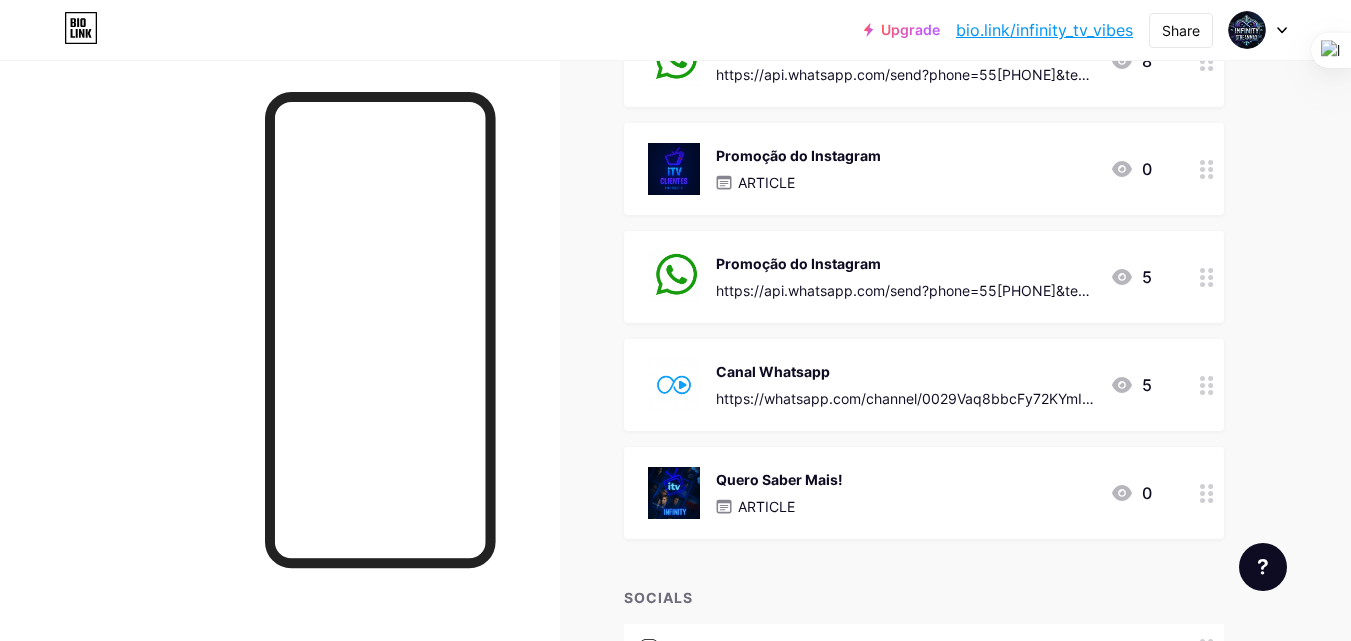 click at bounding box center (674, 493) 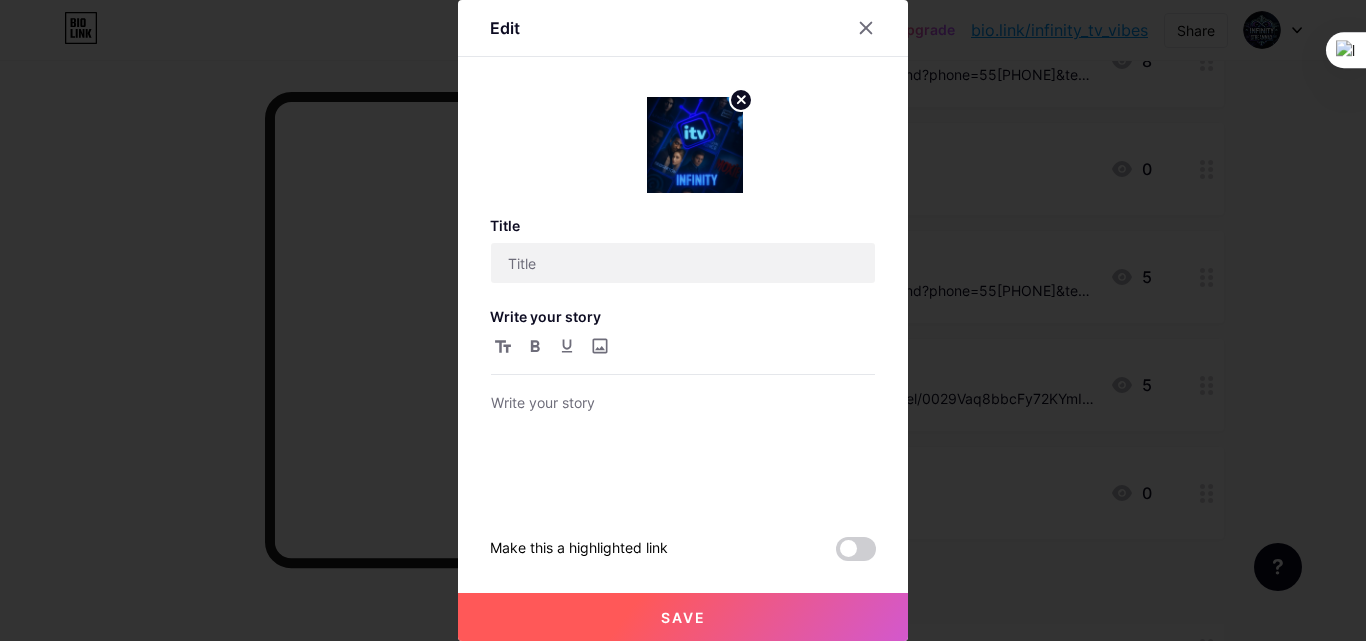 type on "Quero Saber Mais!" 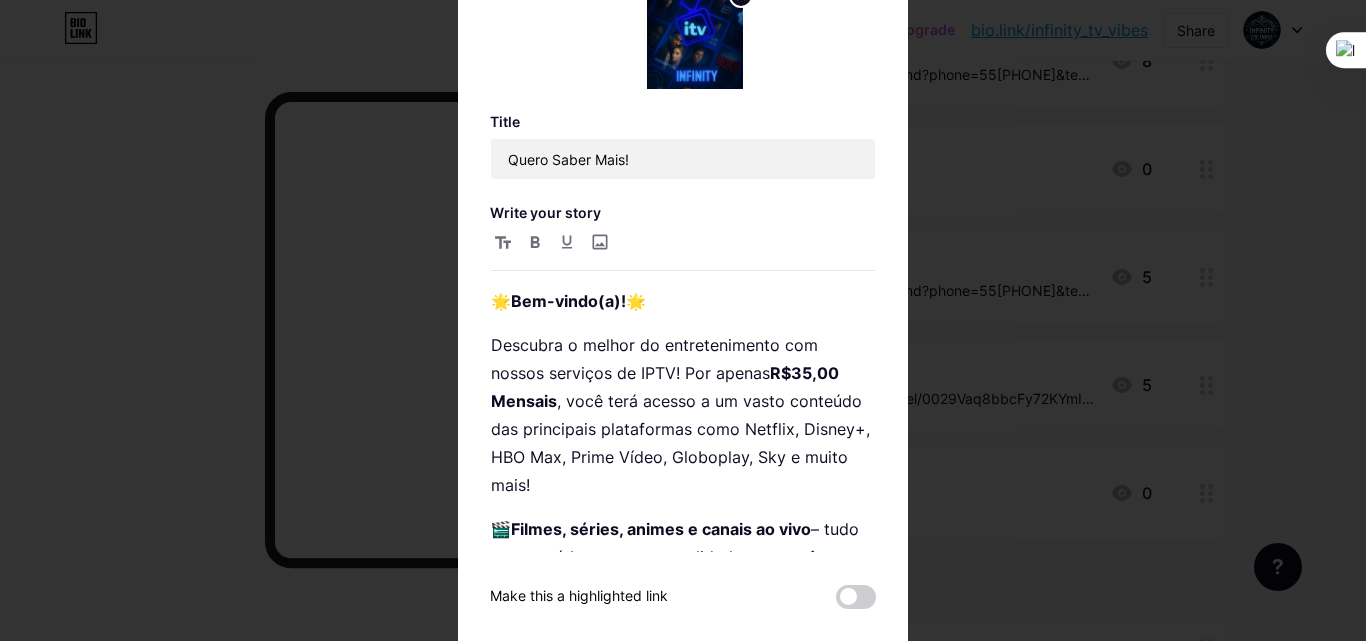 click 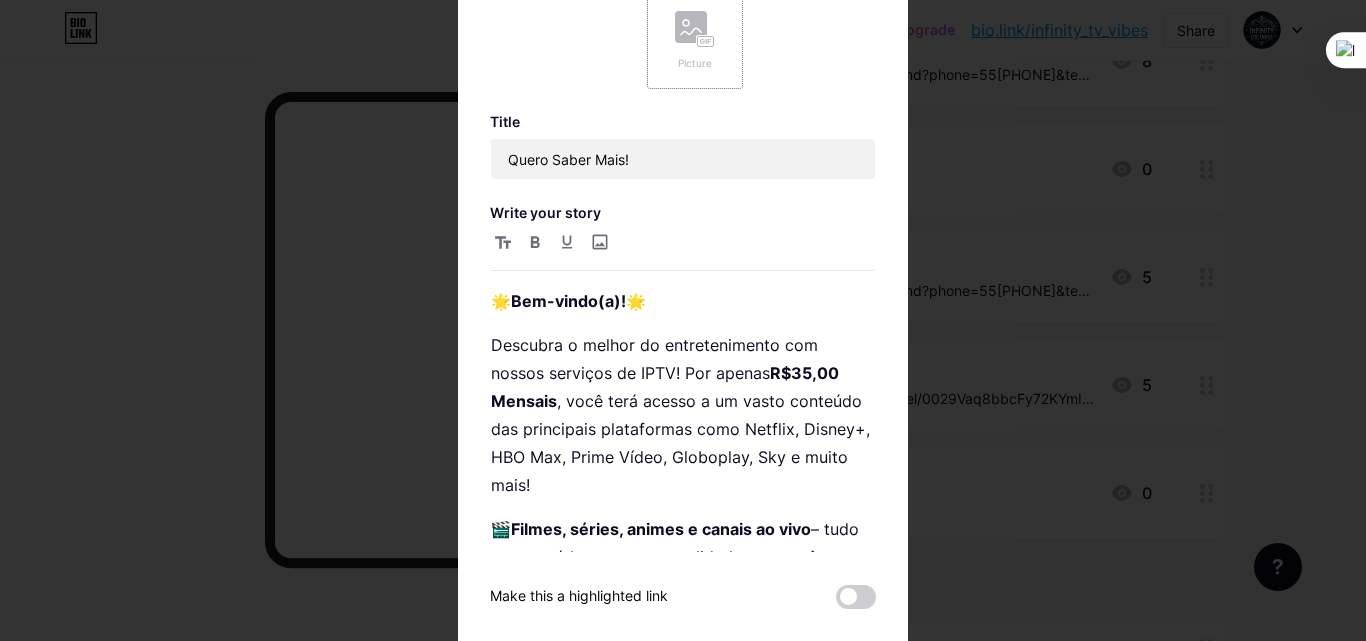 click on "Picture" at bounding box center (695, 41) 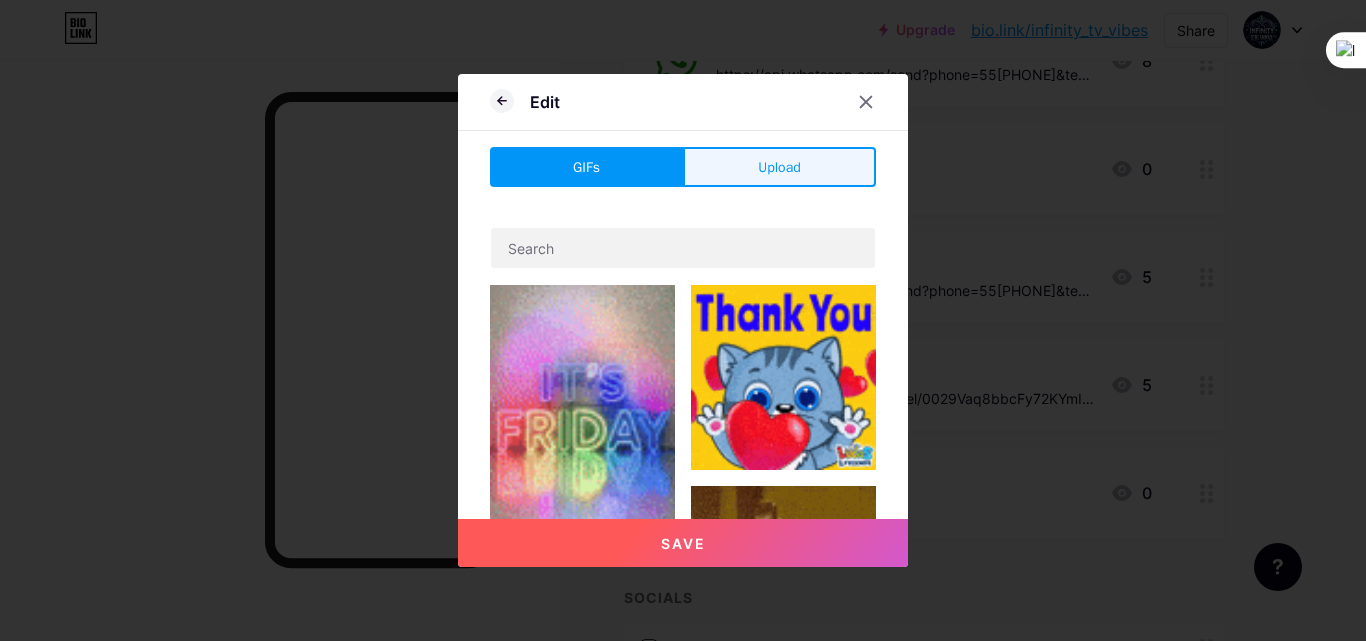 click on "Upload" at bounding box center [779, 167] 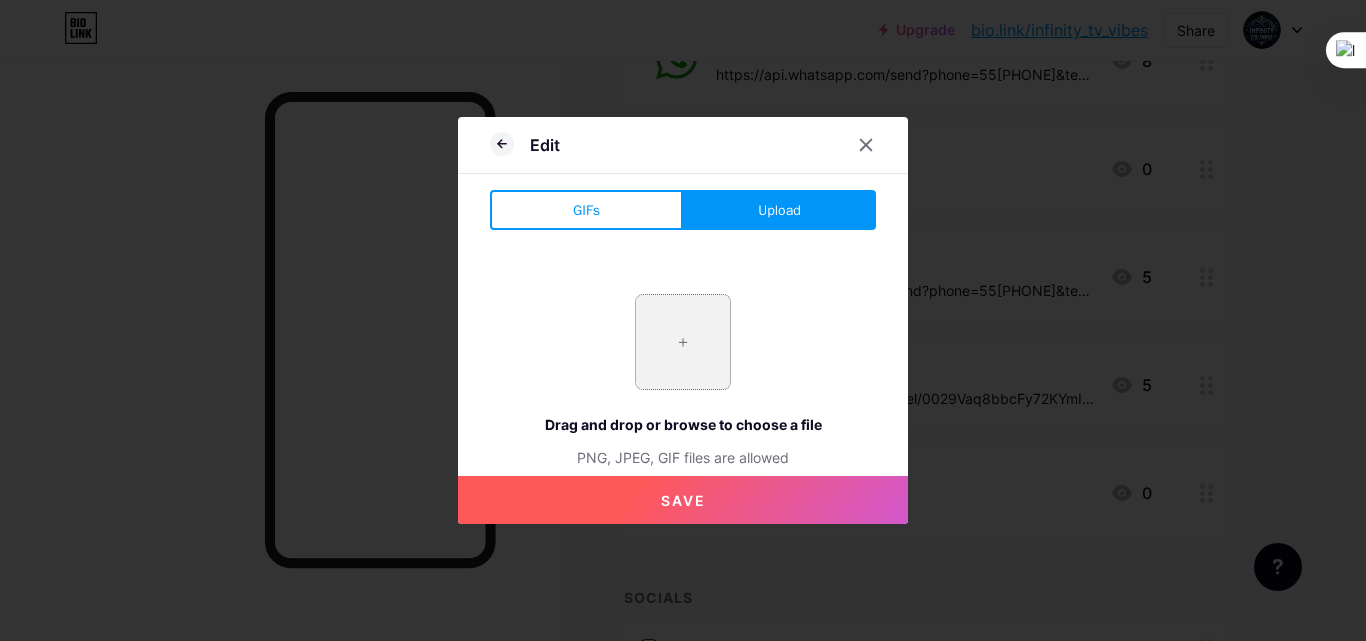 click at bounding box center (683, 342) 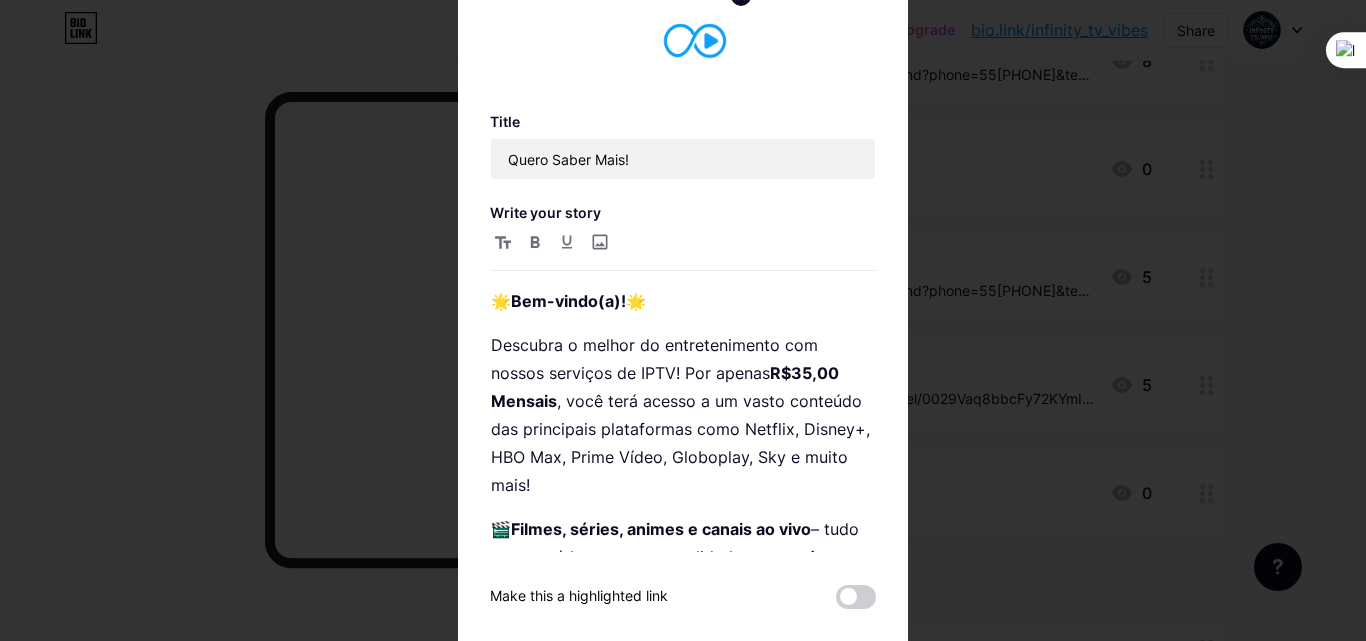 scroll, scrollTop: 319, scrollLeft: 0, axis: vertical 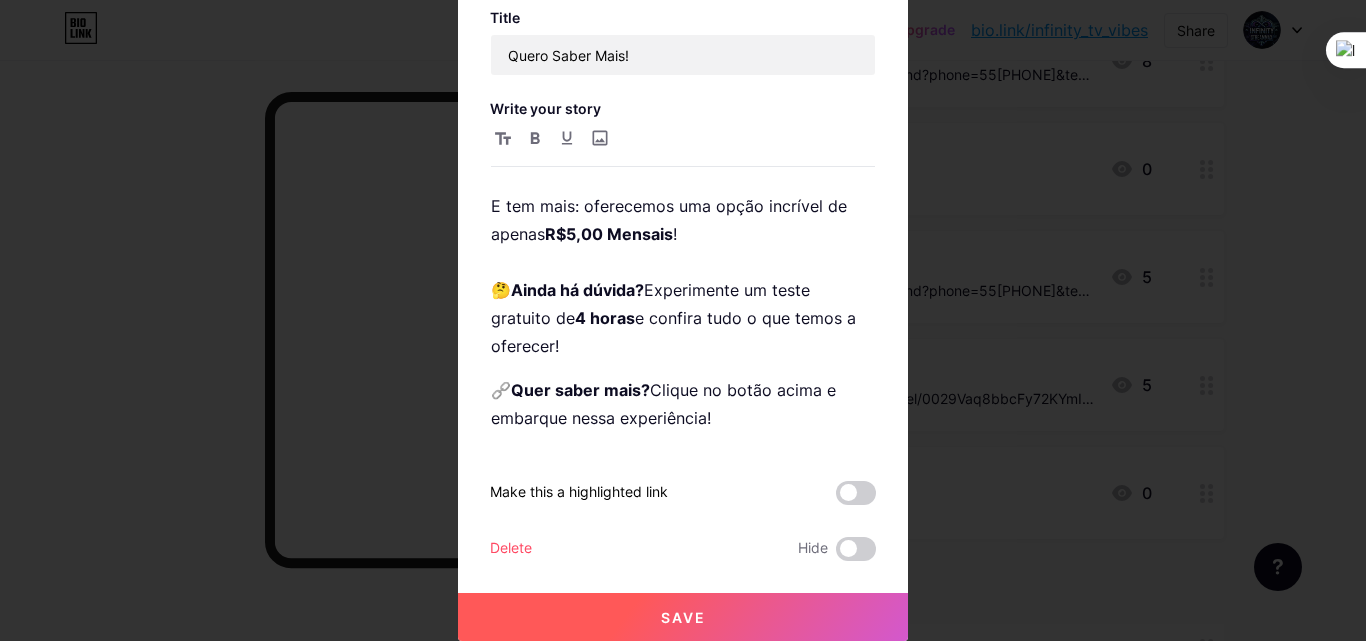 click on "Save" at bounding box center [683, 617] 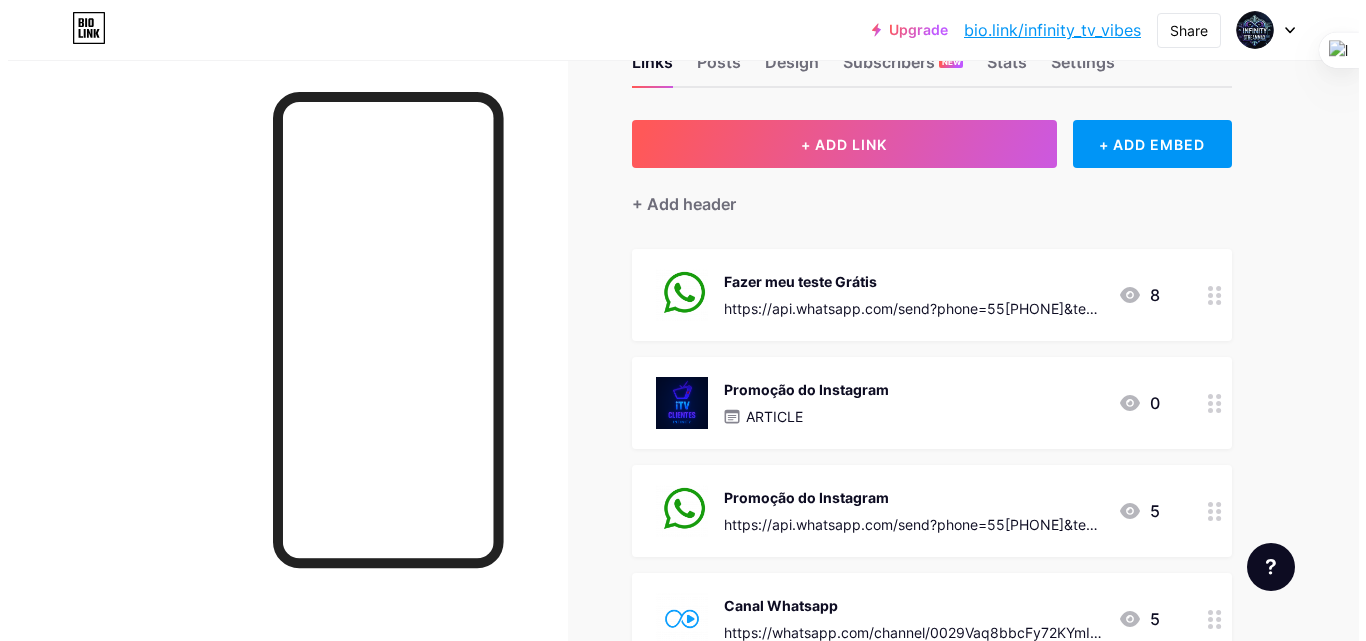 scroll, scrollTop: 100, scrollLeft: 0, axis: vertical 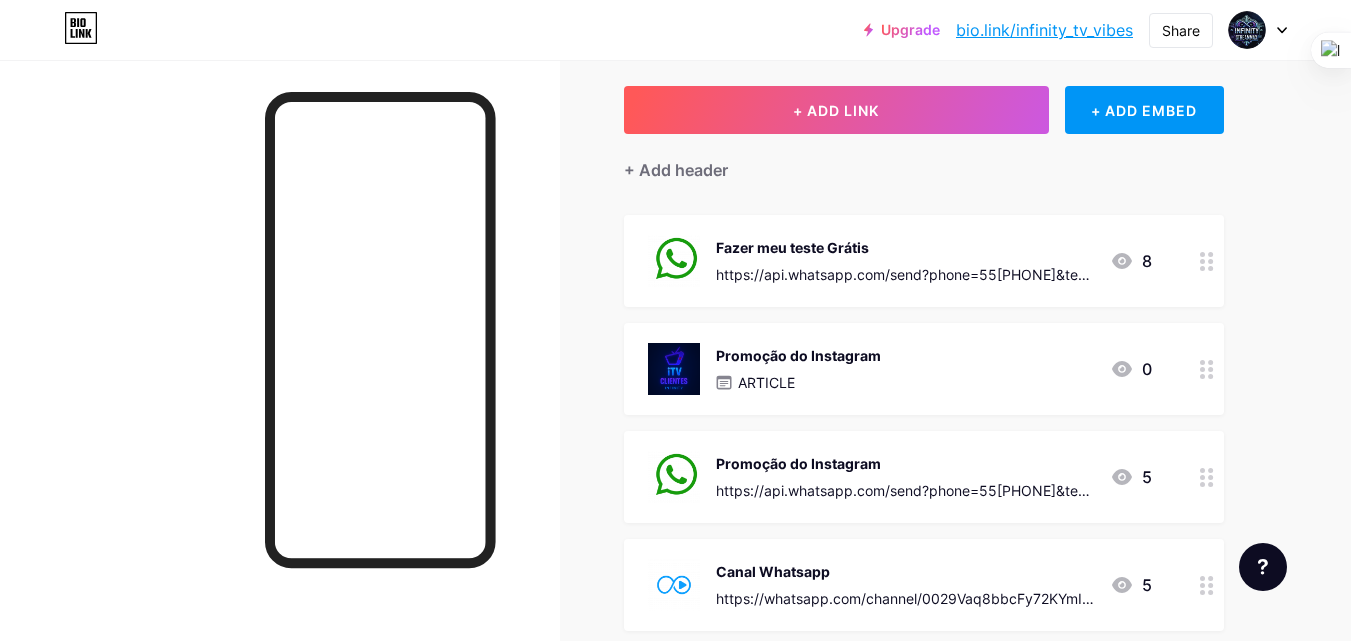 click on "bio.link/infinity_tv_vibes" at bounding box center (1044, 30) 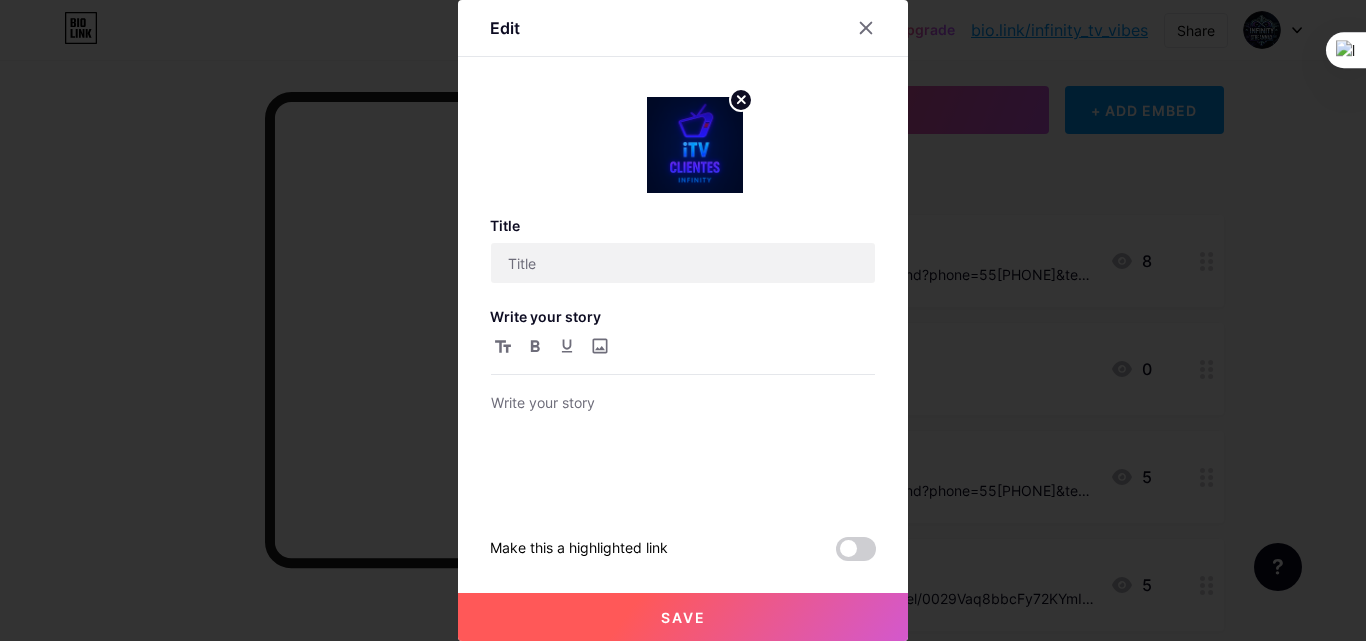 type on "Promoção do Instagram" 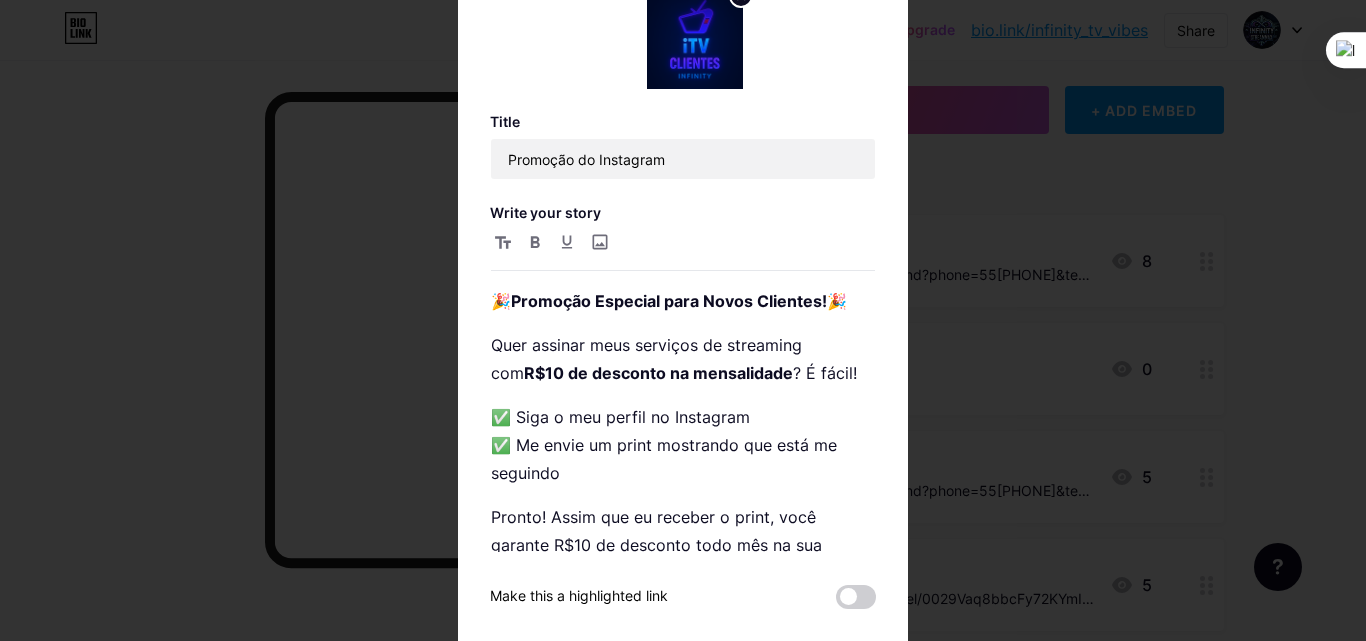 click on "Title
Promoção do Instagram
Write your story
🎉  Promoção Especial para Novos Clientes!  🎉 Quer assinar meus serviços de streaming com  R$10 de desconto na mensalidade ? É fácil! ✅ Siga o meu perfil no Instagram ✅ Me envie um print mostrando que está me seguindo Pronto! Assim que eu receber o print, você garante R$10 de desconto todo mês na sua assinatura! Aproveite essa oportunidade exclusiva para novos clientes. Qualquer dúvida, é só chamar! 📩
Make this a highlighted link
Delete
Hide" at bounding box center [683, 321] 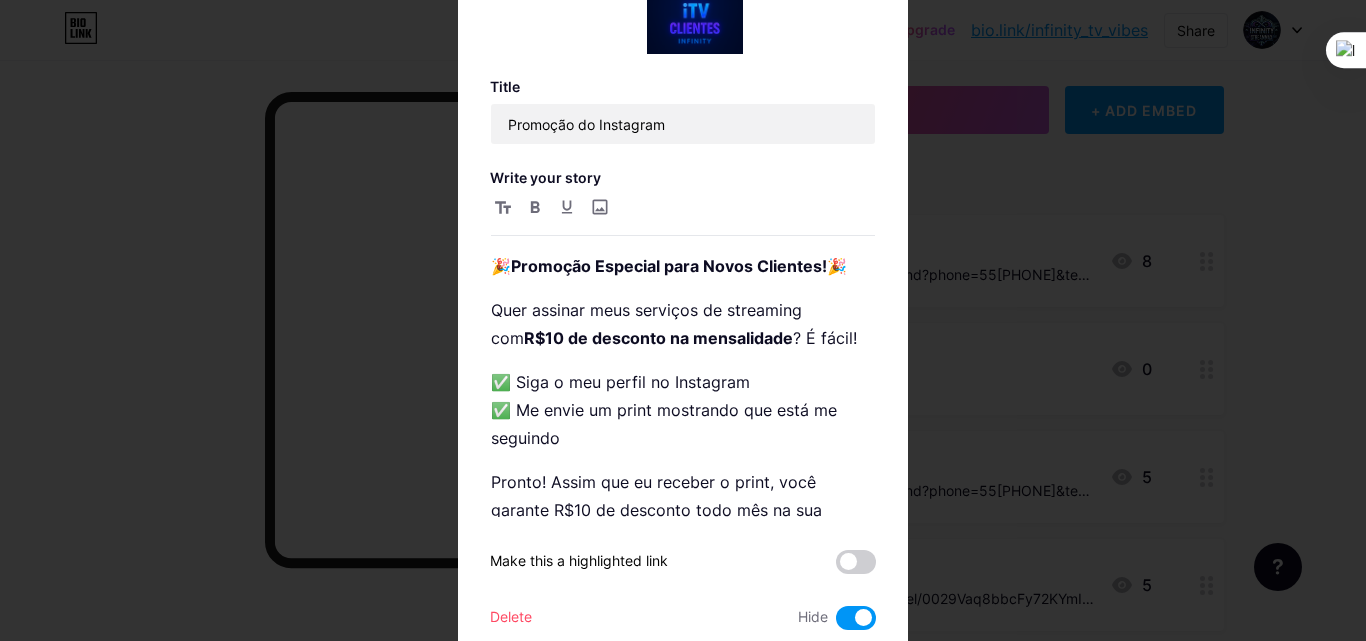 scroll, scrollTop: 0, scrollLeft: 0, axis: both 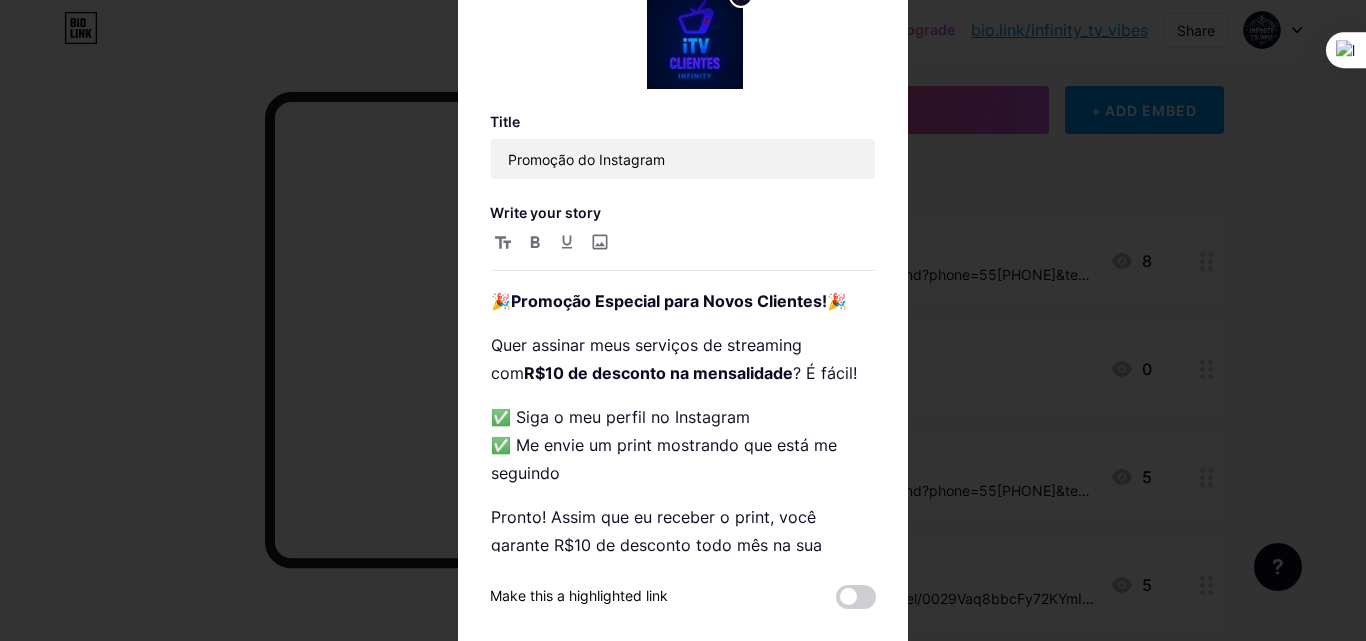click 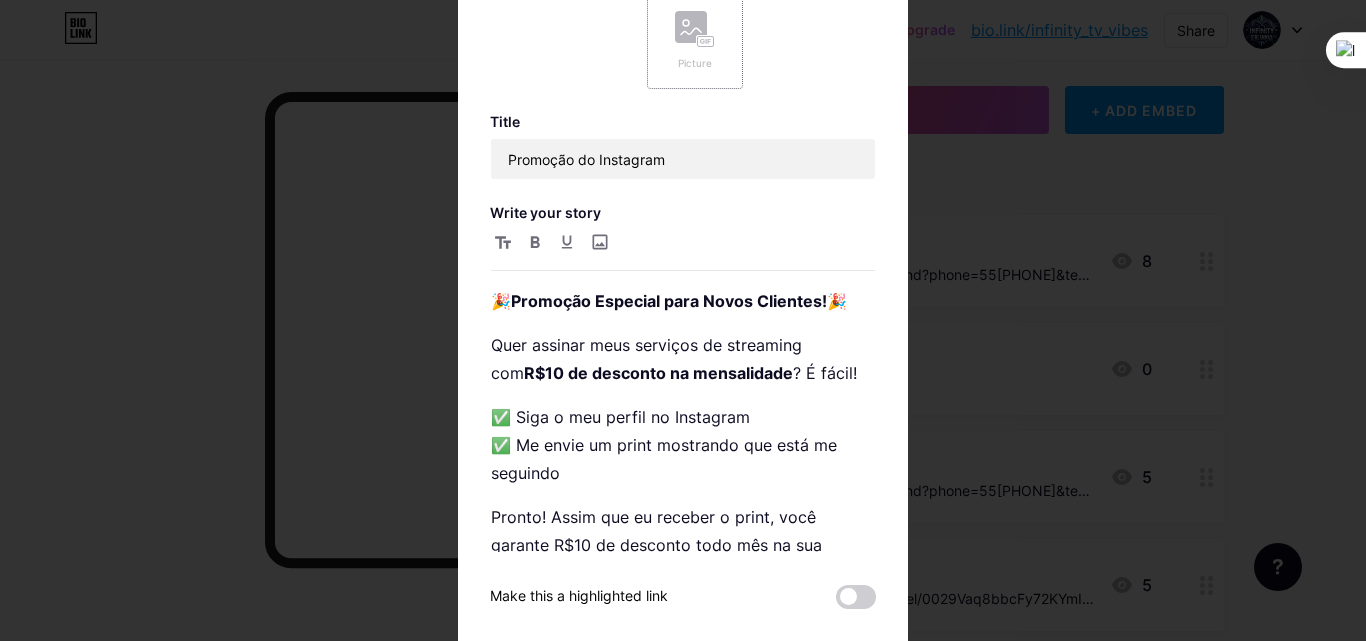 click on "Picture" at bounding box center [695, 41] 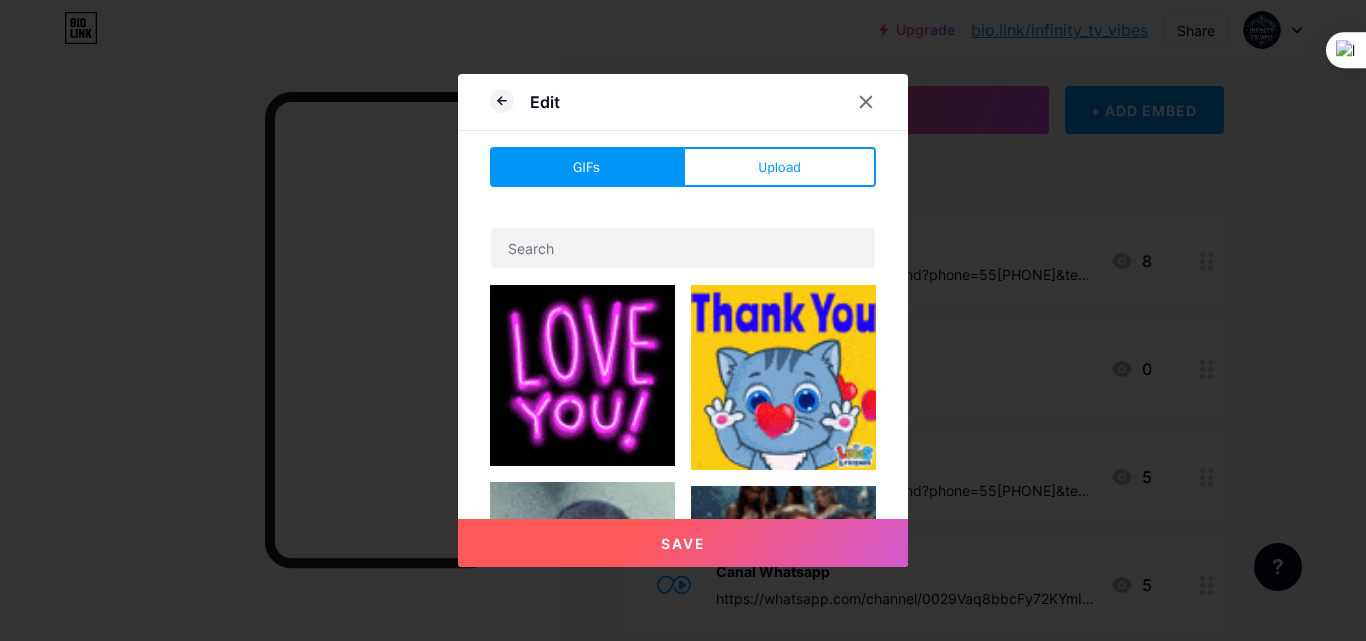 click on "Upload" at bounding box center [779, 167] 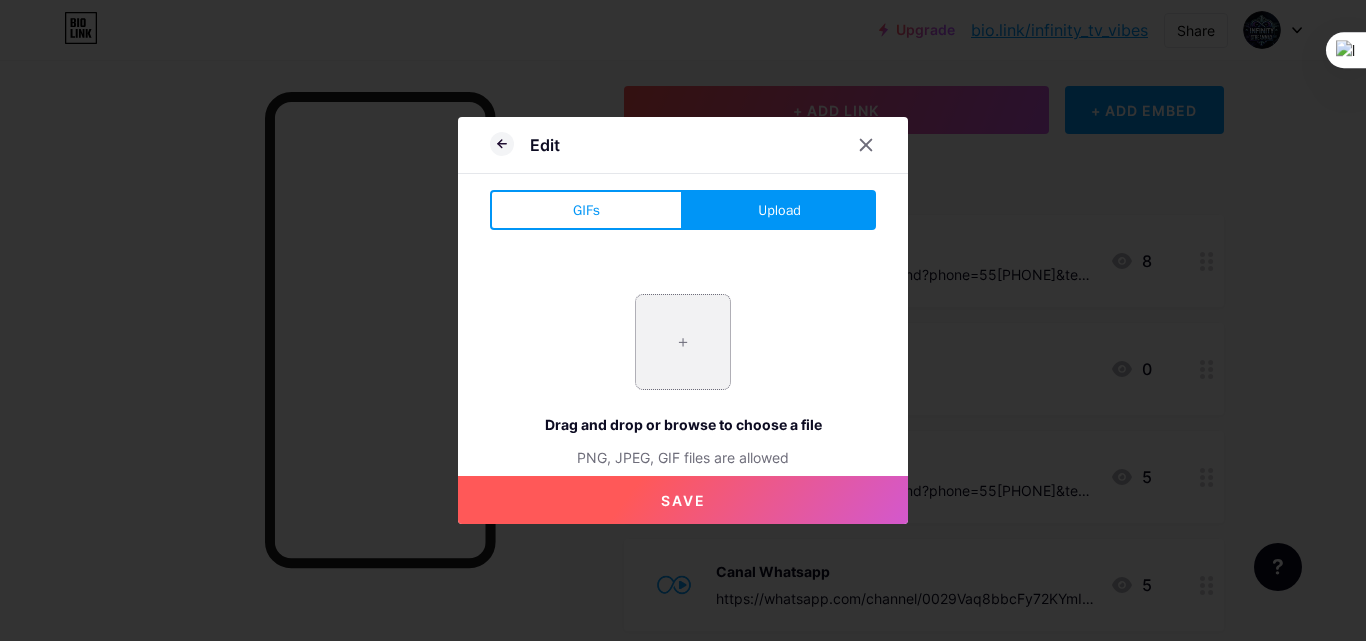 click at bounding box center (683, 342) 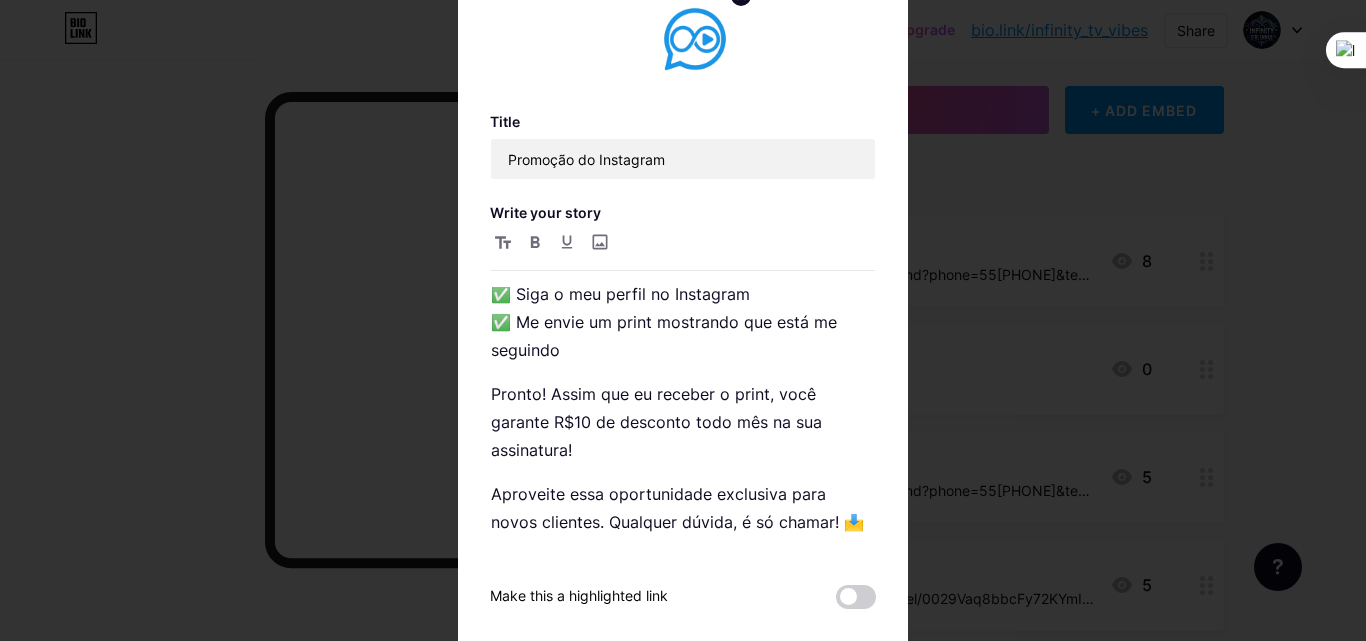 scroll, scrollTop: 151, scrollLeft: 0, axis: vertical 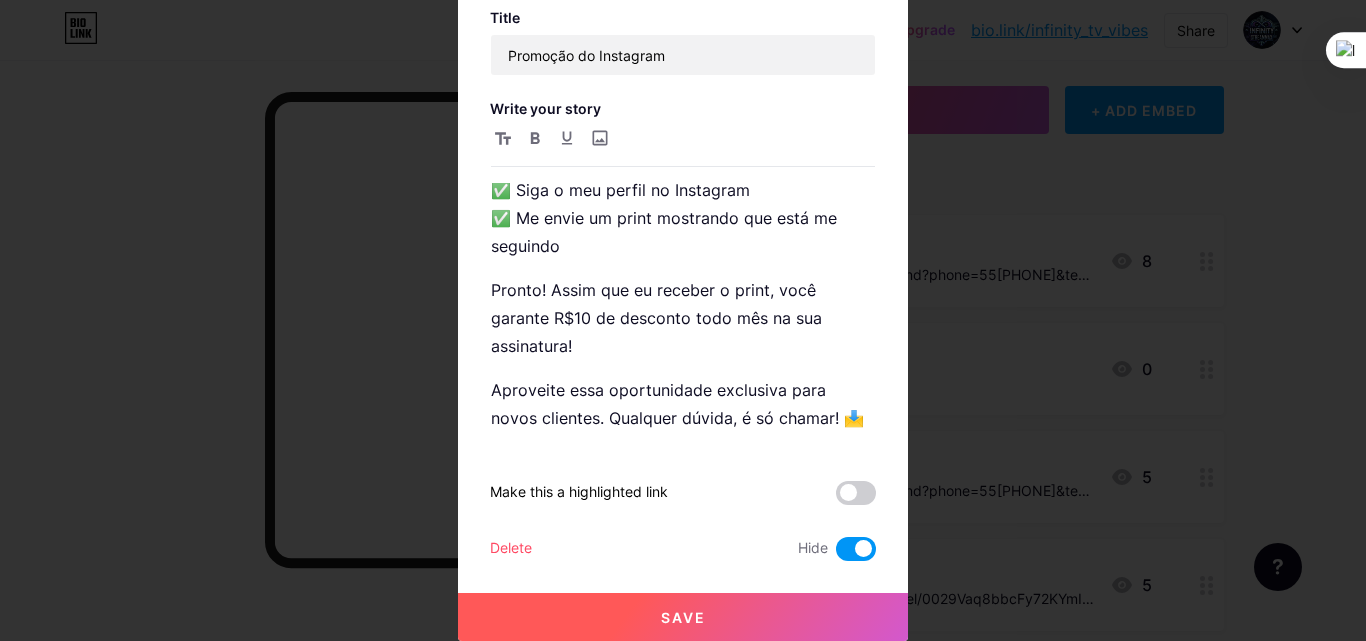 drag, startPoint x: 780, startPoint y: 594, endPoint x: 771, endPoint y: 604, distance: 13.453624 